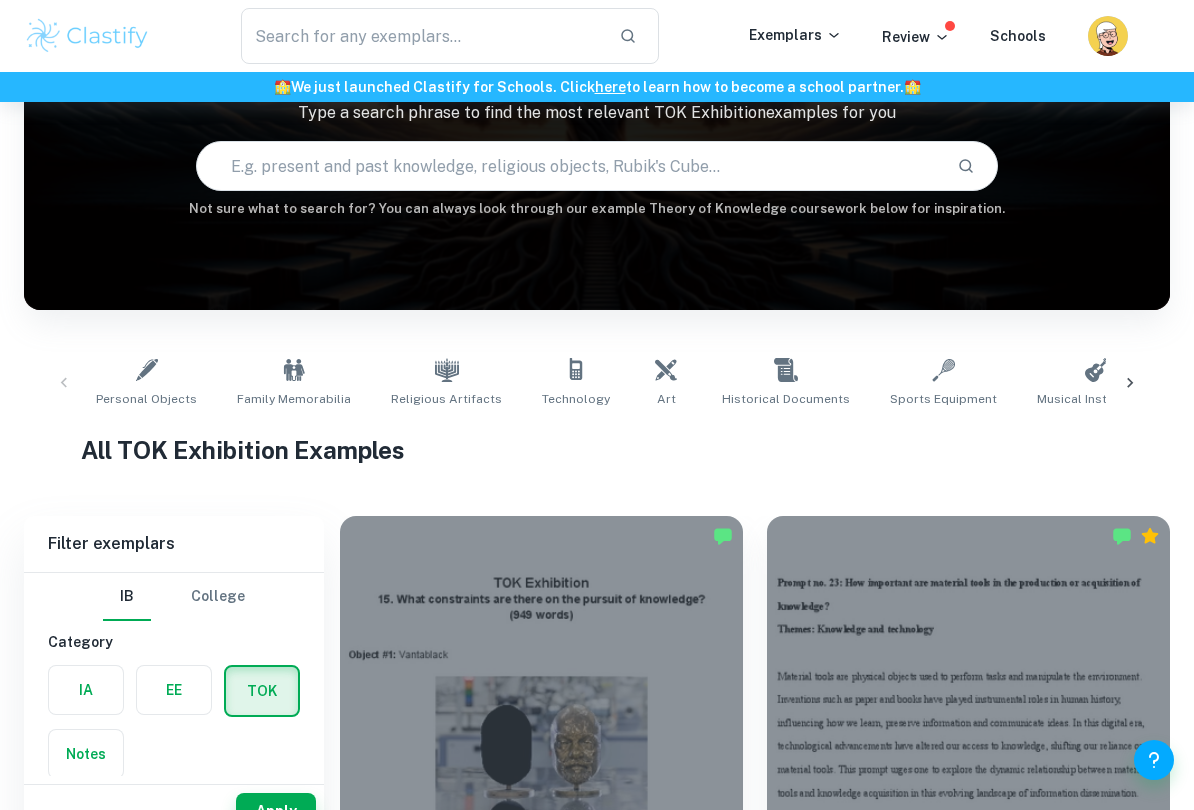 scroll, scrollTop: 195, scrollLeft: 0, axis: vertical 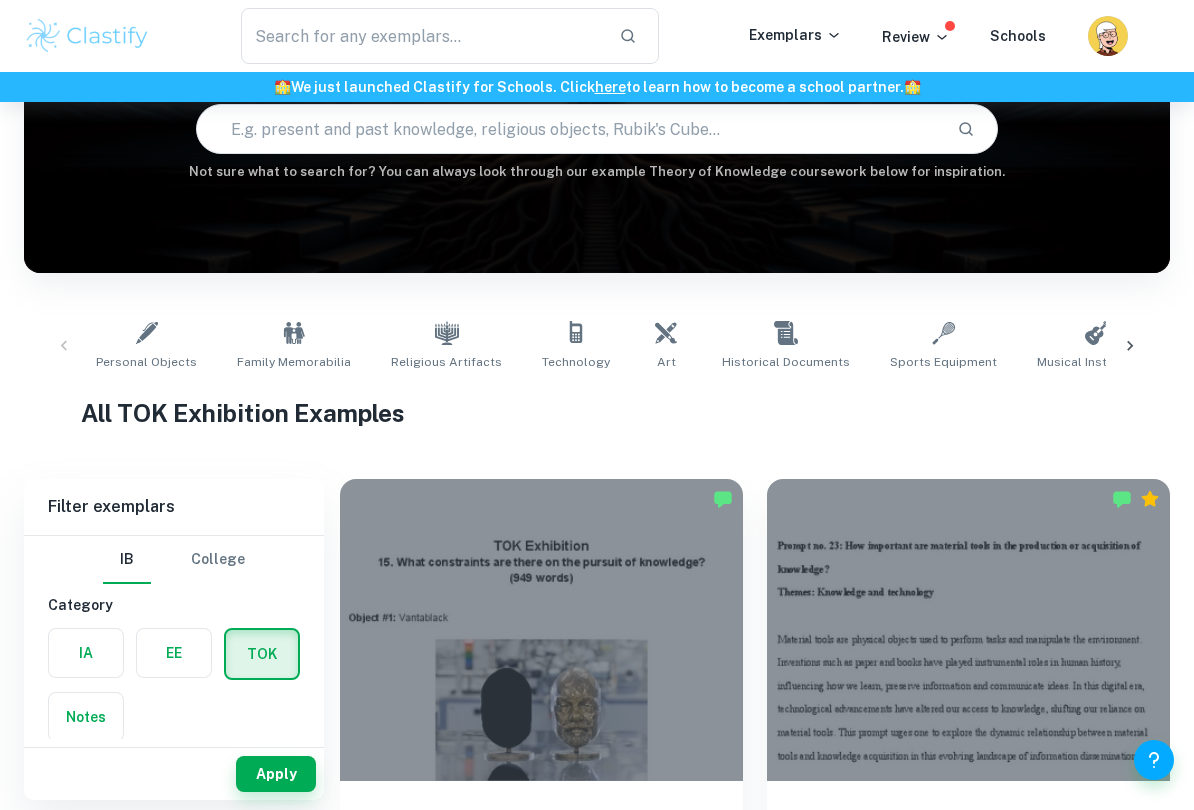 click on "Personal Objects" at bounding box center (146, 362) 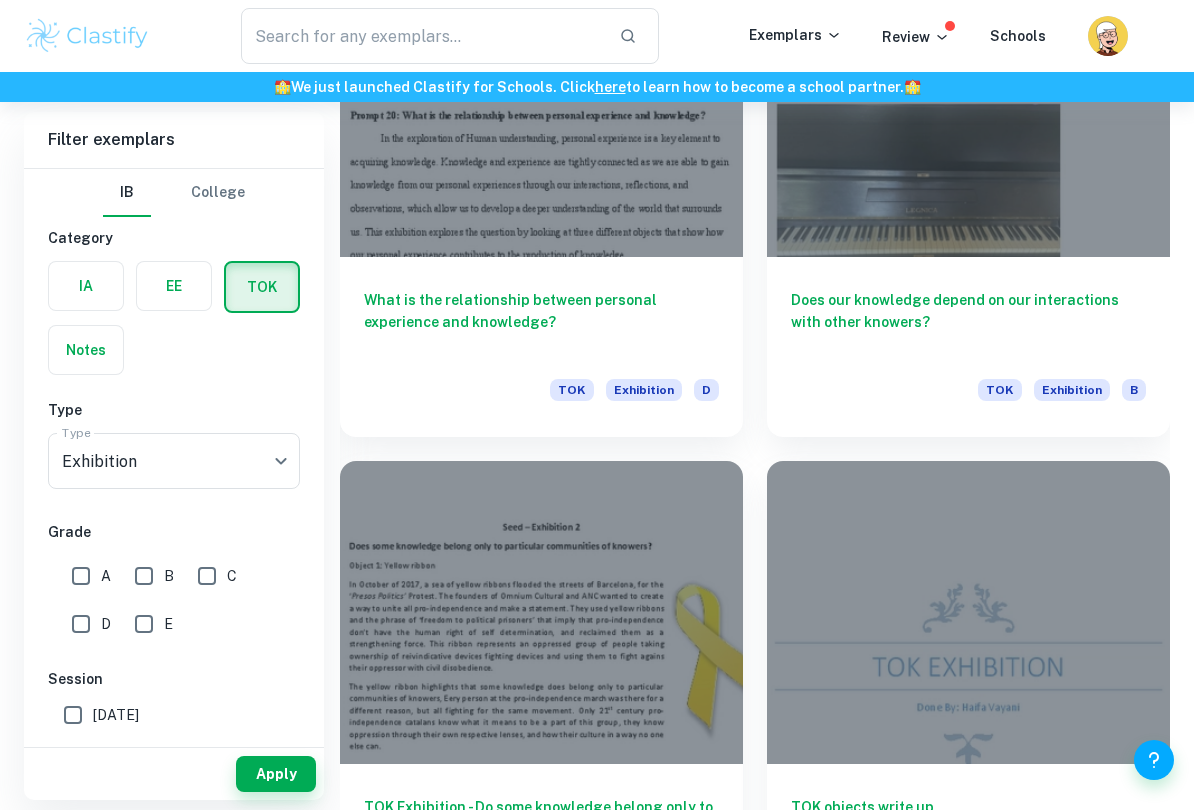 scroll, scrollTop: 2849, scrollLeft: 0, axis: vertical 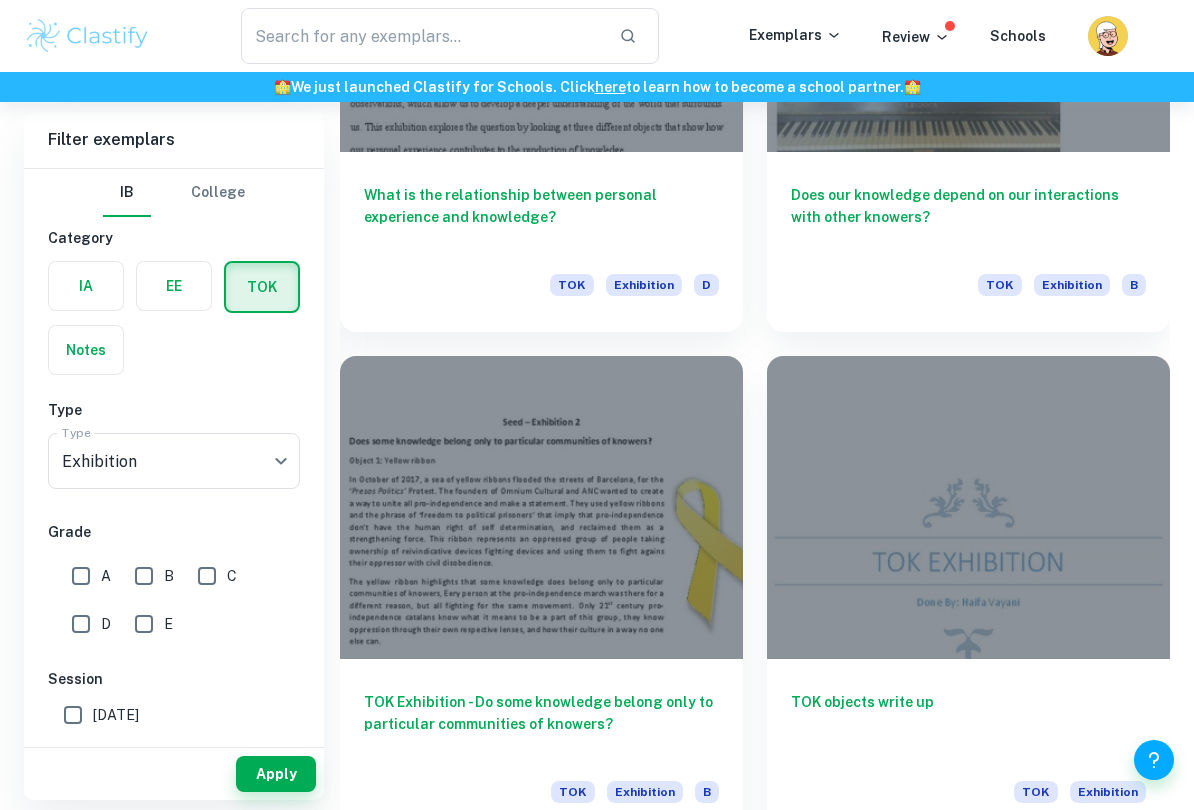 click on "A" at bounding box center [81, 576] 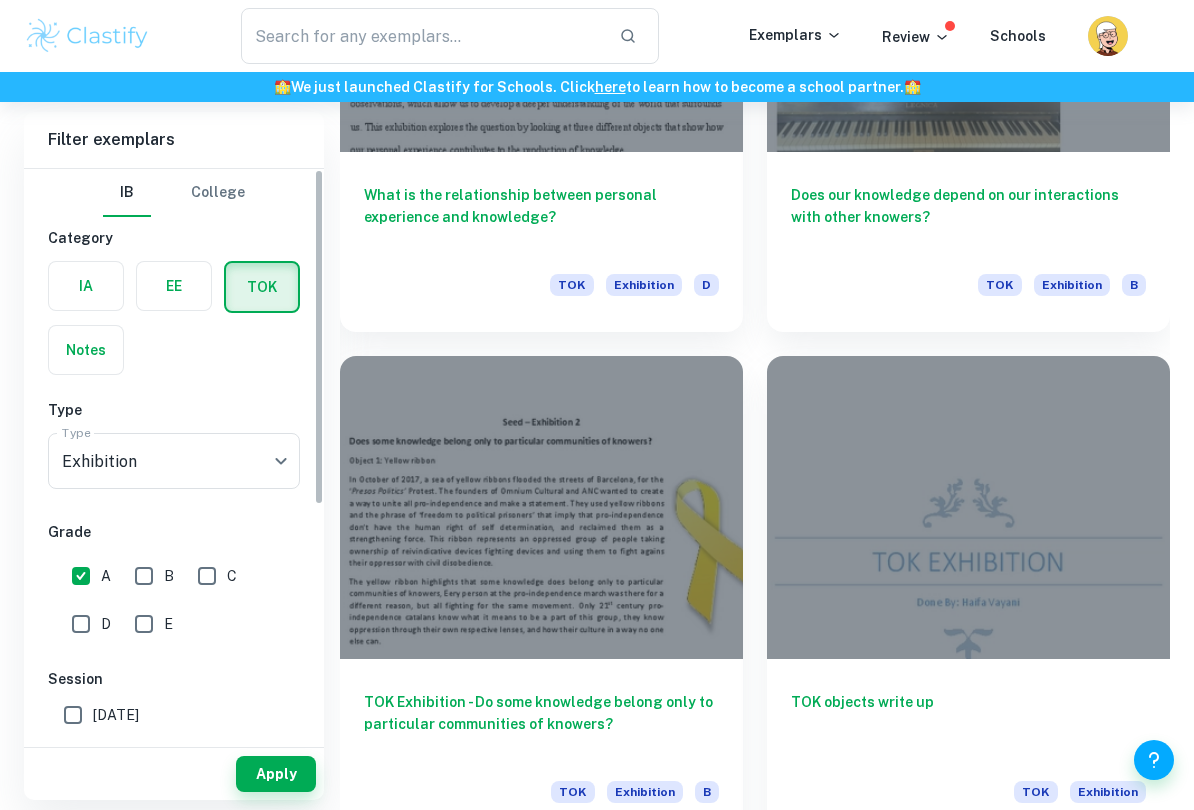 click on "B" at bounding box center [144, 576] 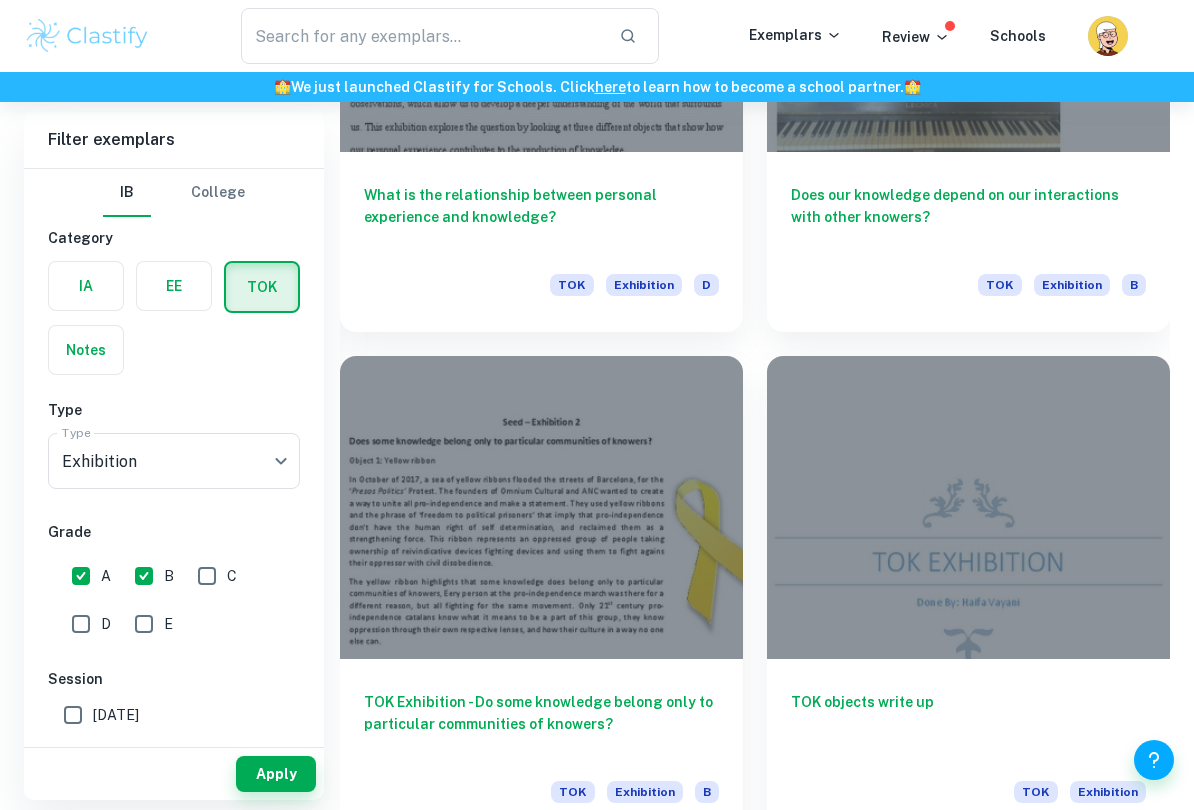 click on "We value your privacy We use cookies to enhance your browsing experience, serve personalised ads or content, and analyse our traffic. By clicking "Accept All", you consent to our use of cookies.   Cookie Policy Customise   Reject All   Accept All   Customise Consent Preferences   We use cookies to help you navigate efficiently and perform certain functions. You will find detailed information about all cookies under each consent category below. The cookies that are categorised as "Necessary" are stored on your browser as they are essential for enabling the basic functionalities of the site. ...  Show more For more information on how Google's third-party cookies operate and handle your data, see:   Google Privacy Policy Necessary Always Active Necessary cookies are required to enable the basic features of this site, such as providing secure log-in or adjusting your consent preferences. These cookies do not store any personally identifiable data. Functional Analytics Performance Advertisement Uncategorised" at bounding box center [597, -2342] 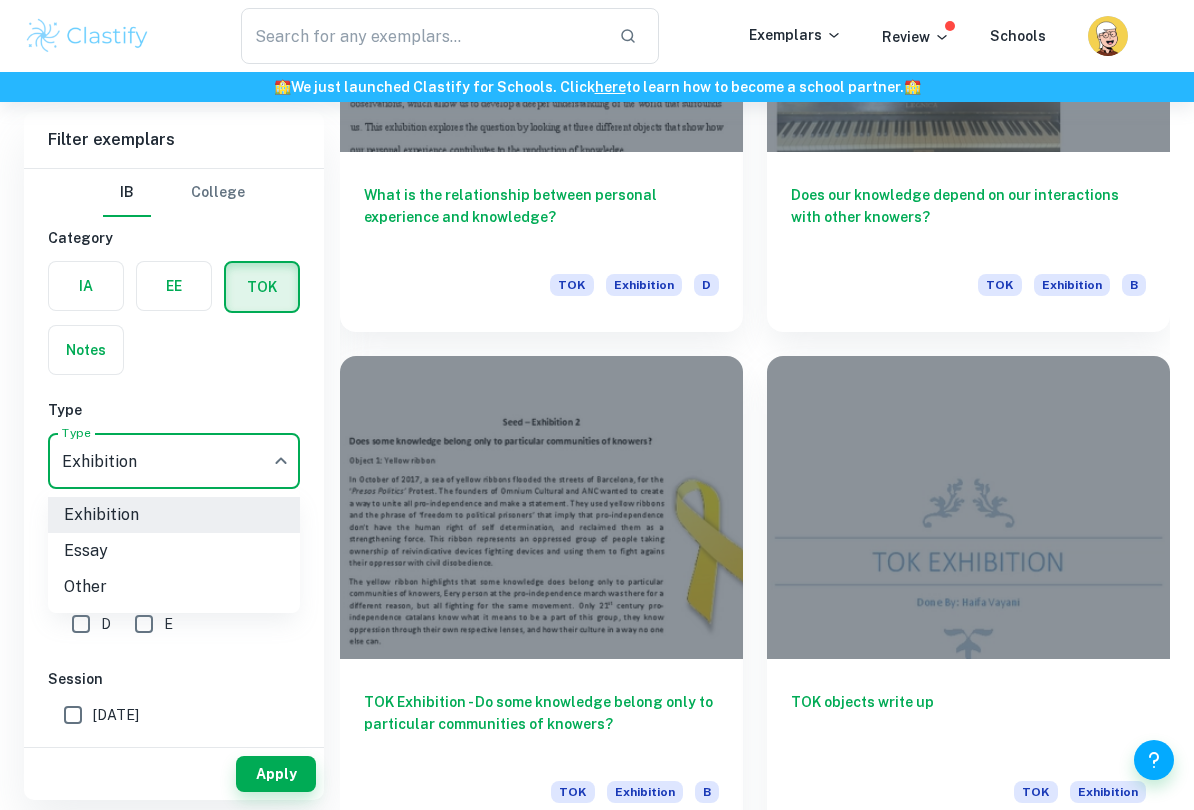 click on "Essay" at bounding box center (174, 551) 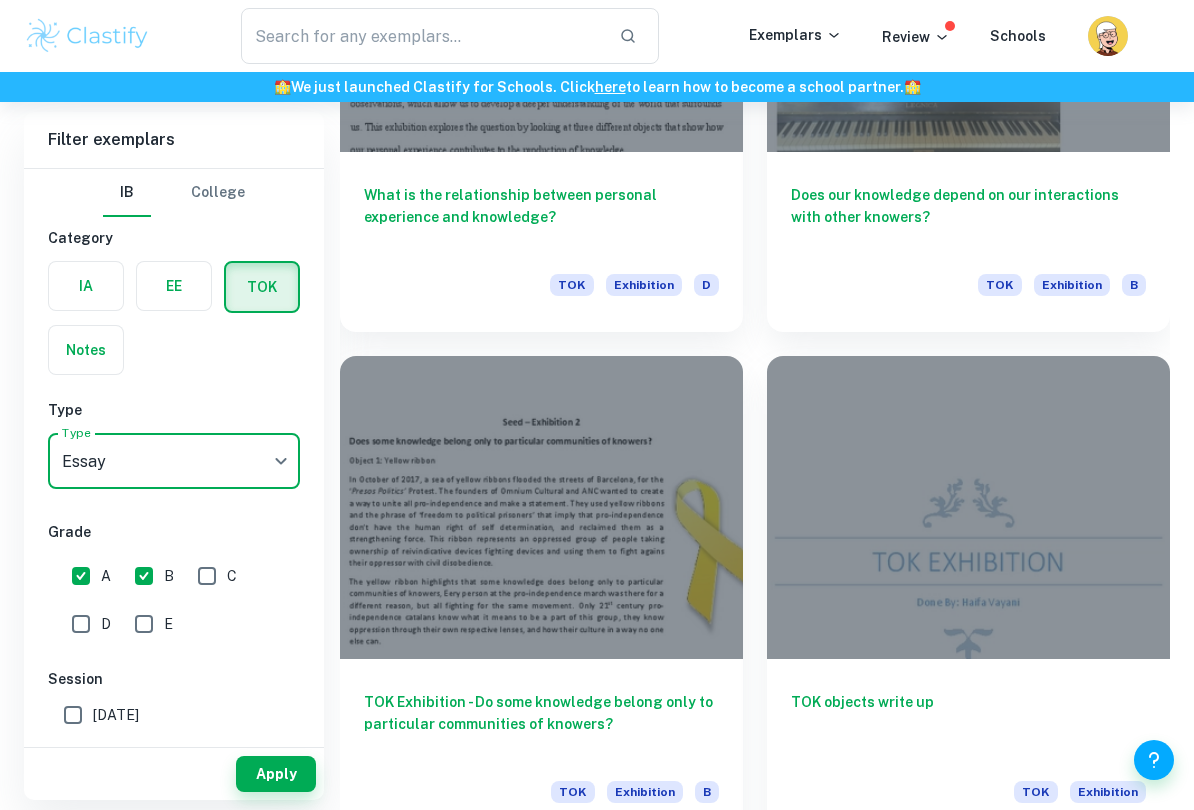 click on "We value your privacy We use cookies to enhance your browsing experience, serve personalised ads or content, and analyse our traffic. By clicking "Accept All", you consent to our use of cookies.   Cookie Policy Customise   Reject All   Accept All   Customise Consent Preferences   We use cookies to help you navigate efficiently and perform certain functions. You will find detailed information about all cookies under each consent category below. The cookies that are categorised as "Necessary" are stored on your browser as they are essential for enabling the basic functionalities of the site. ...  Show more For more information on how Google's third-party cookies operate and handle your data, see:   Google Privacy Policy Necessary Always Active Necessary cookies are required to enable the basic features of this site, such as providing secure log-in or adjusting your consent preferences. These cookies do not store any personally identifiable data. Functional Analytics Performance Advertisement Uncategorised" at bounding box center [597, -2342] 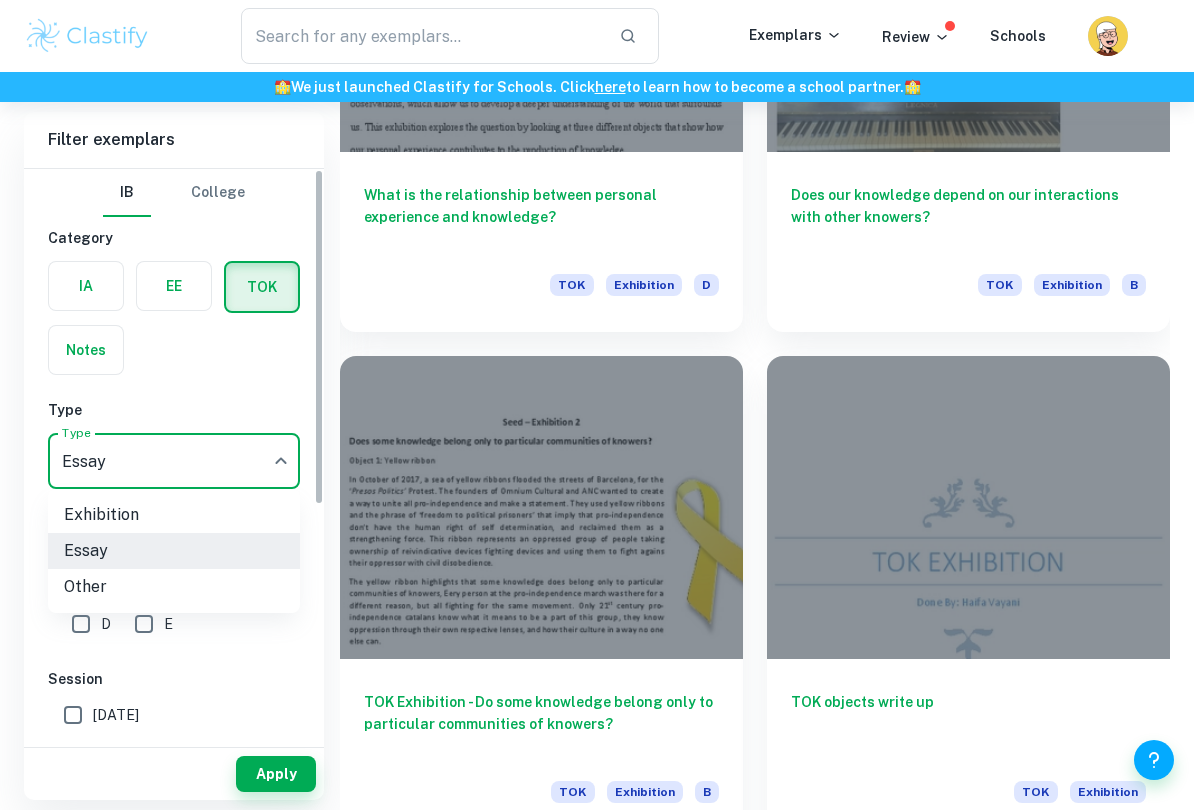 click on "Essay" at bounding box center (174, 551) 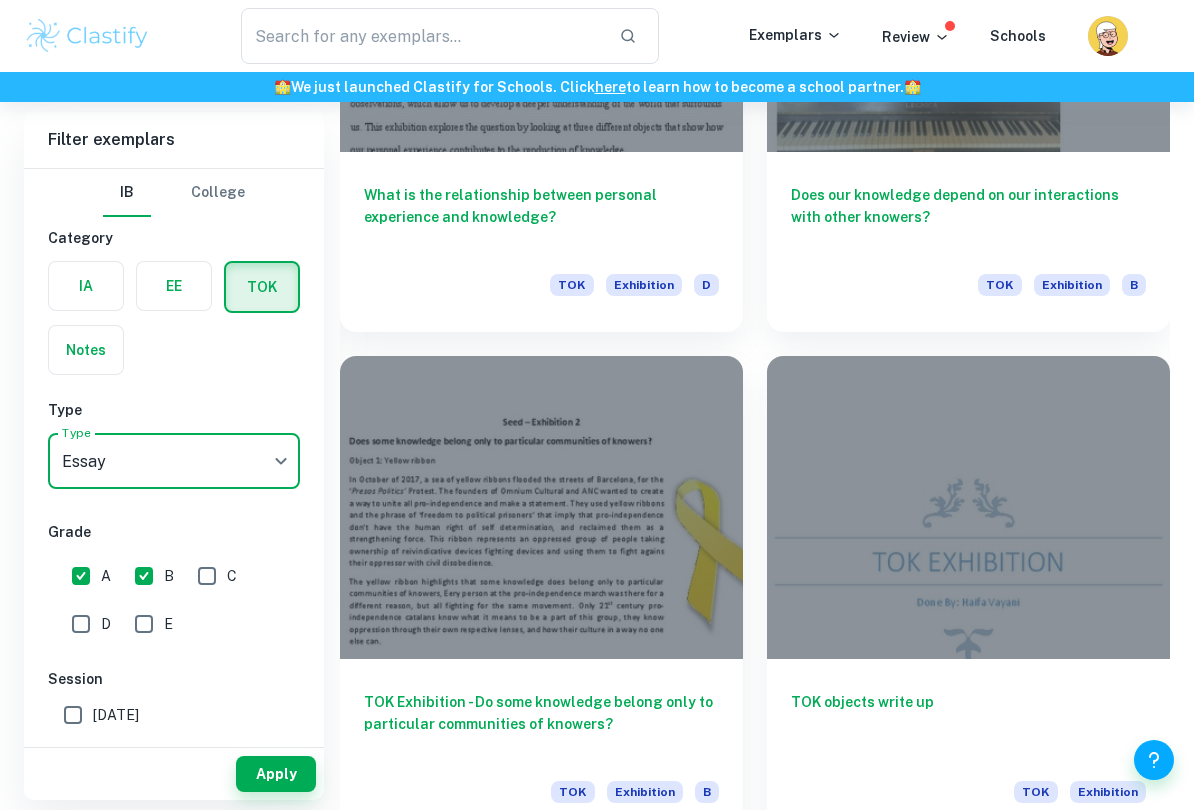 click on "We value your privacy We use cookies to enhance your browsing experience, serve personalised ads or content, and analyse our traffic. By clicking "Accept All", you consent to our use of cookies.   Cookie Policy Customise   Reject All   Accept All   Customise Consent Preferences   We use cookies to help you navigate efficiently and perform certain functions. You will find detailed information about all cookies under each consent category below. The cookies that are categorised as "Necessary" are stored on your browser as they are essential for enabling the basic functionalities of the site. ...  Show more For more information on how Google's third-party cookies operate and handle your data, see:   Google Privacy Policy Necessary Always Active Necessary cookies are required to enable the basic features of this site, such as providing secure log-in or adjusting your consent preferences. These cookies do not store any personally identifiable data. Functional Analytics Performance Advertisement Uncategorised" at bounding box center (597, -2342) 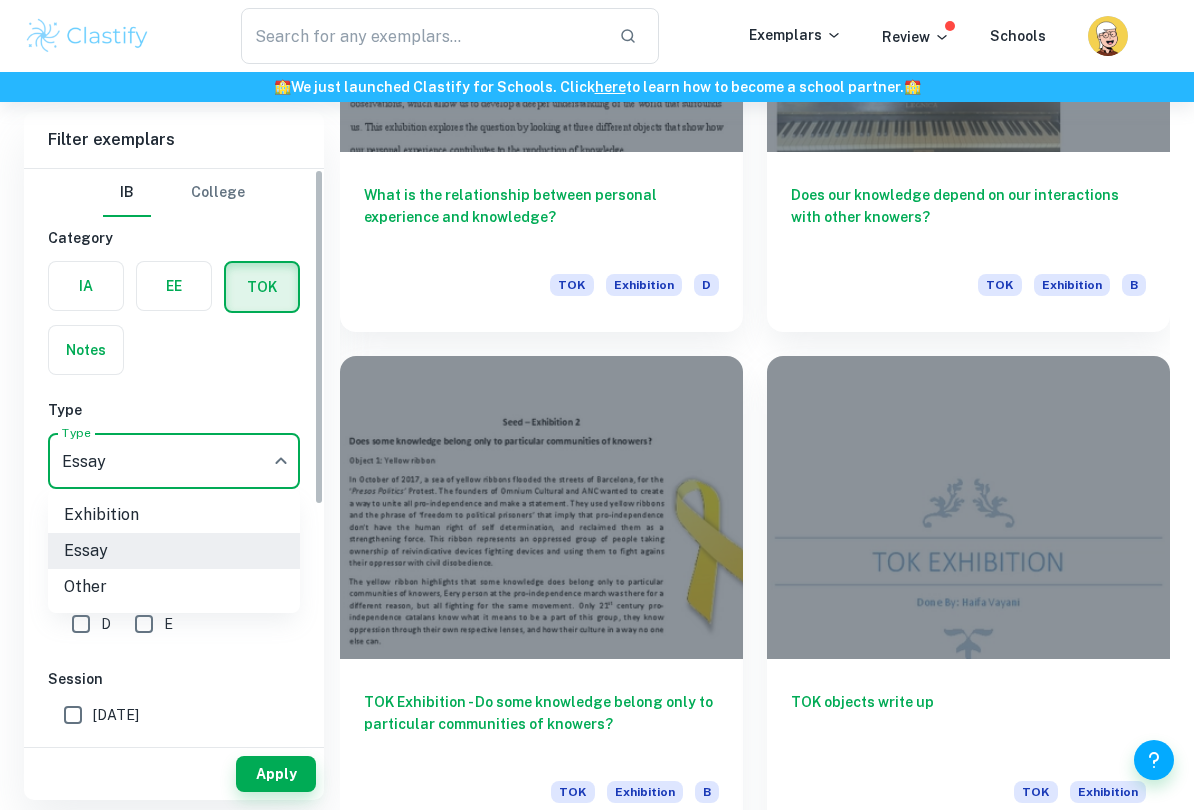 click on "Exhibition" at bounding box center (174, 515) 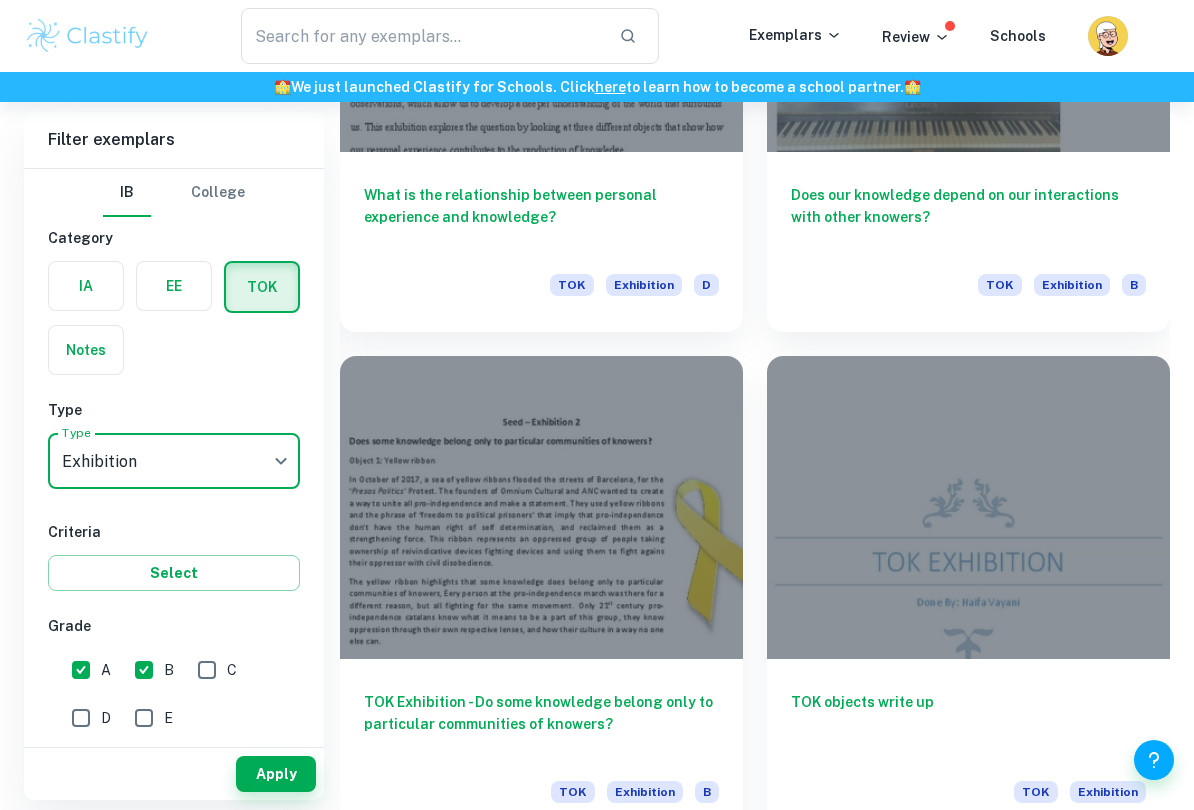 click on "Apply" at bounding box center [276, 774] 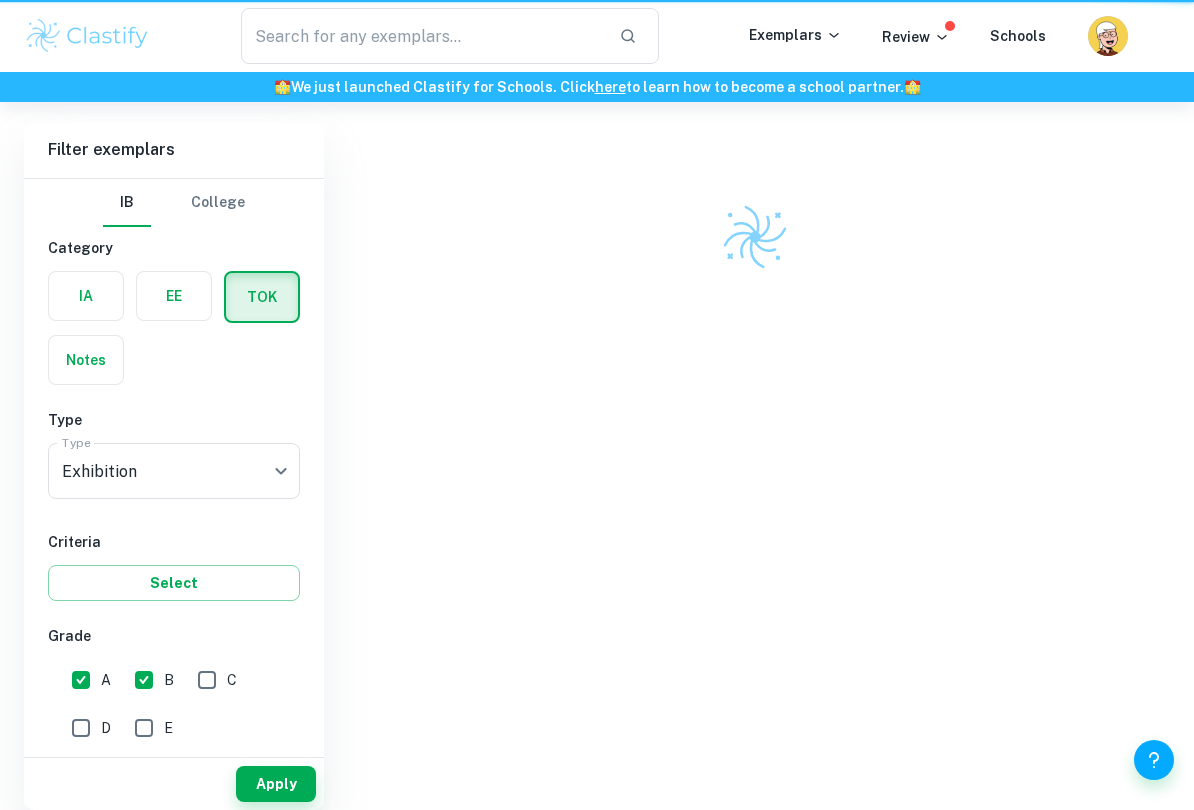 scroll, scrollTop: 0, scrollLeft: 0, axis: both 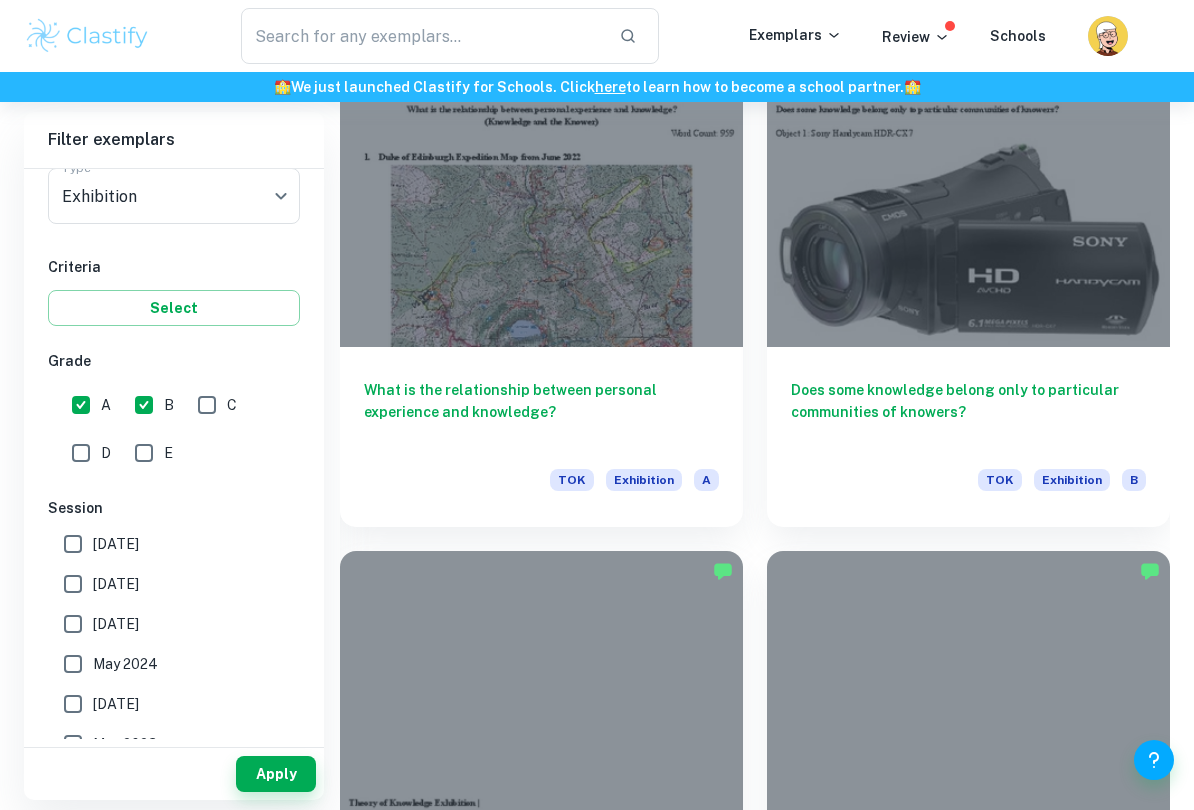 click on "What is the relationship between personal experience and knowledge?" at bounding box center [541, 412] 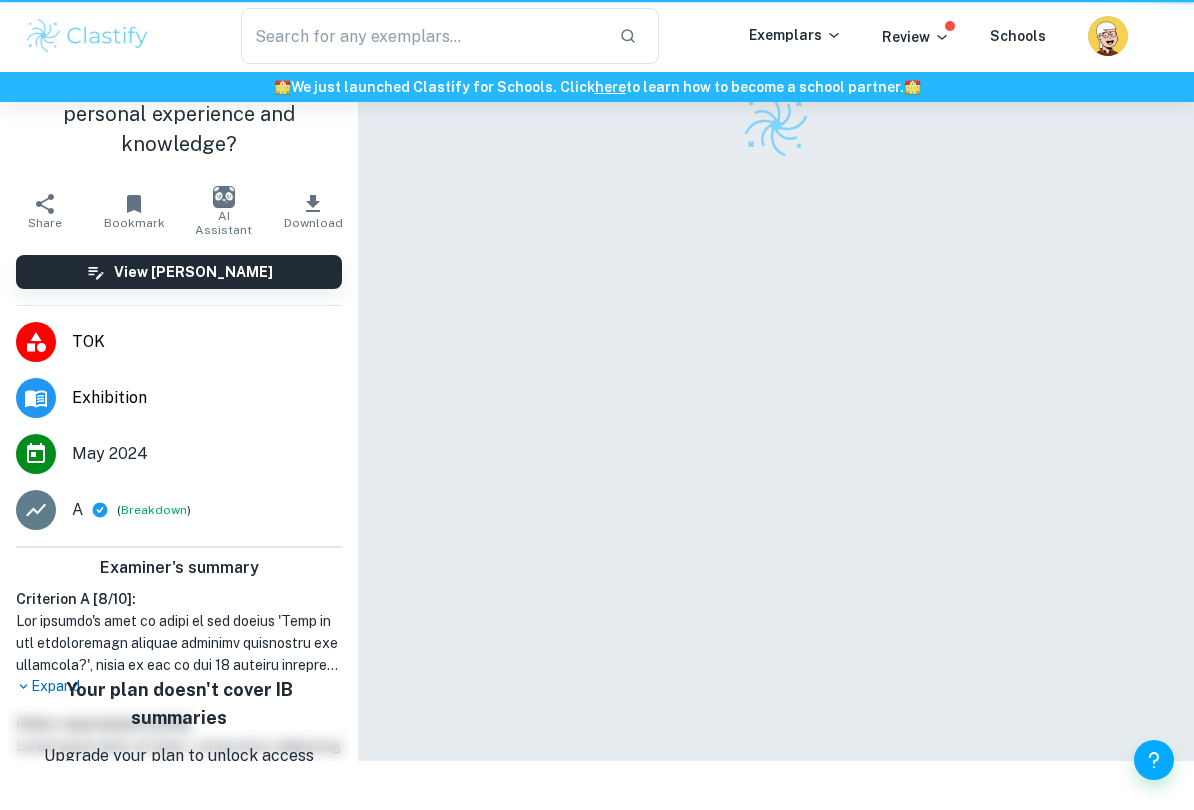 scroll, scrollTop: 0, scrollLeft: 0, axis: both 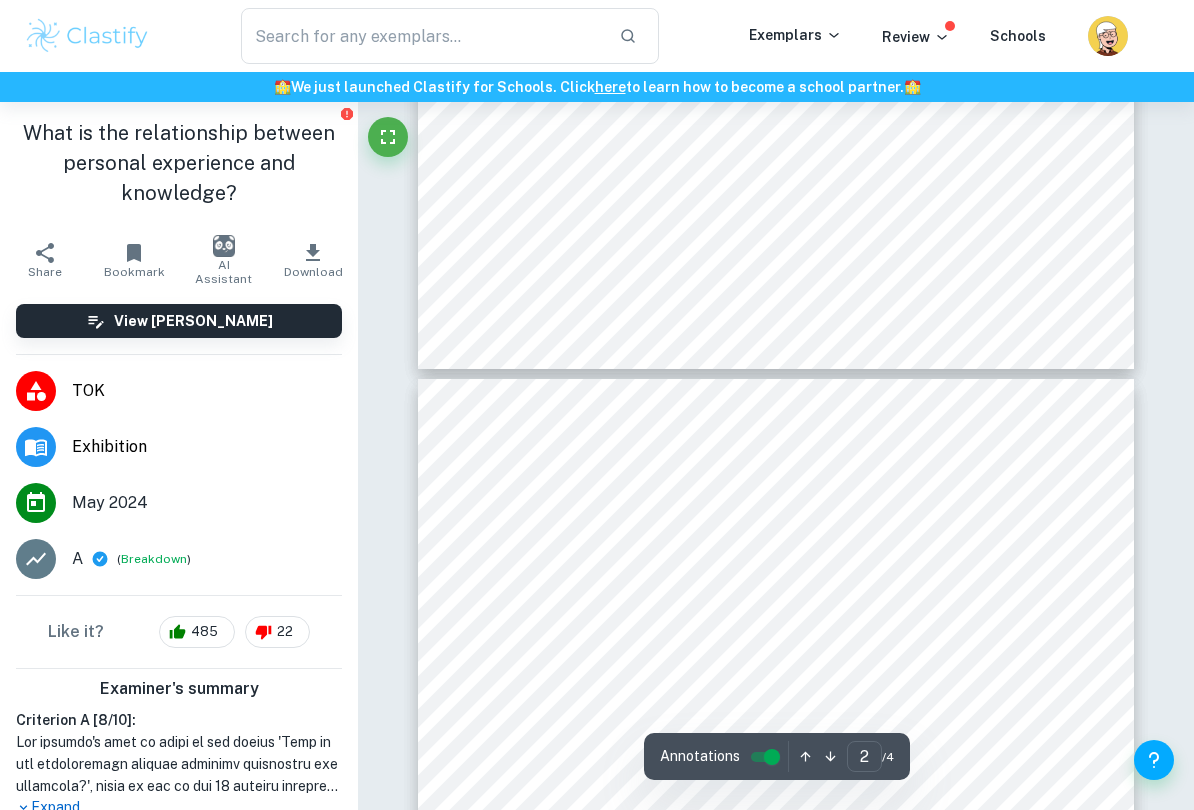 type on "3" 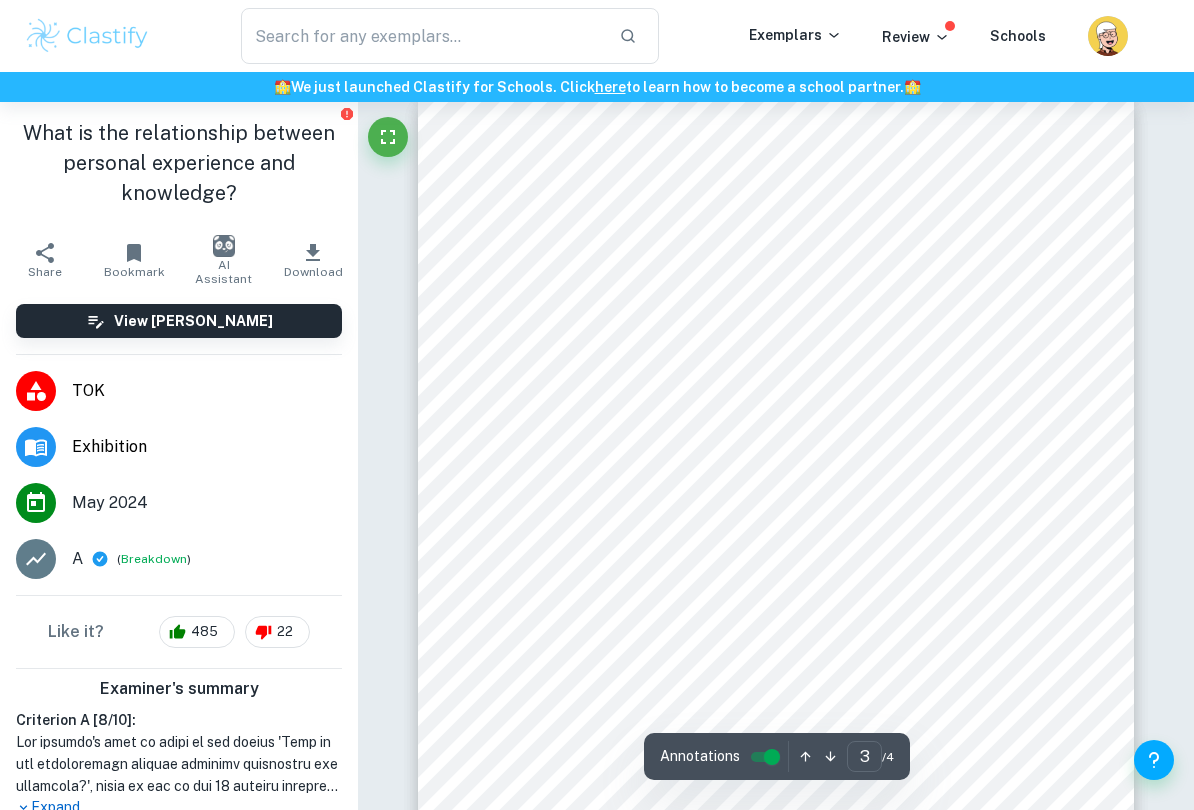 scroll, scrollTop: 2353, scrollLeft: 0, axis: vertical 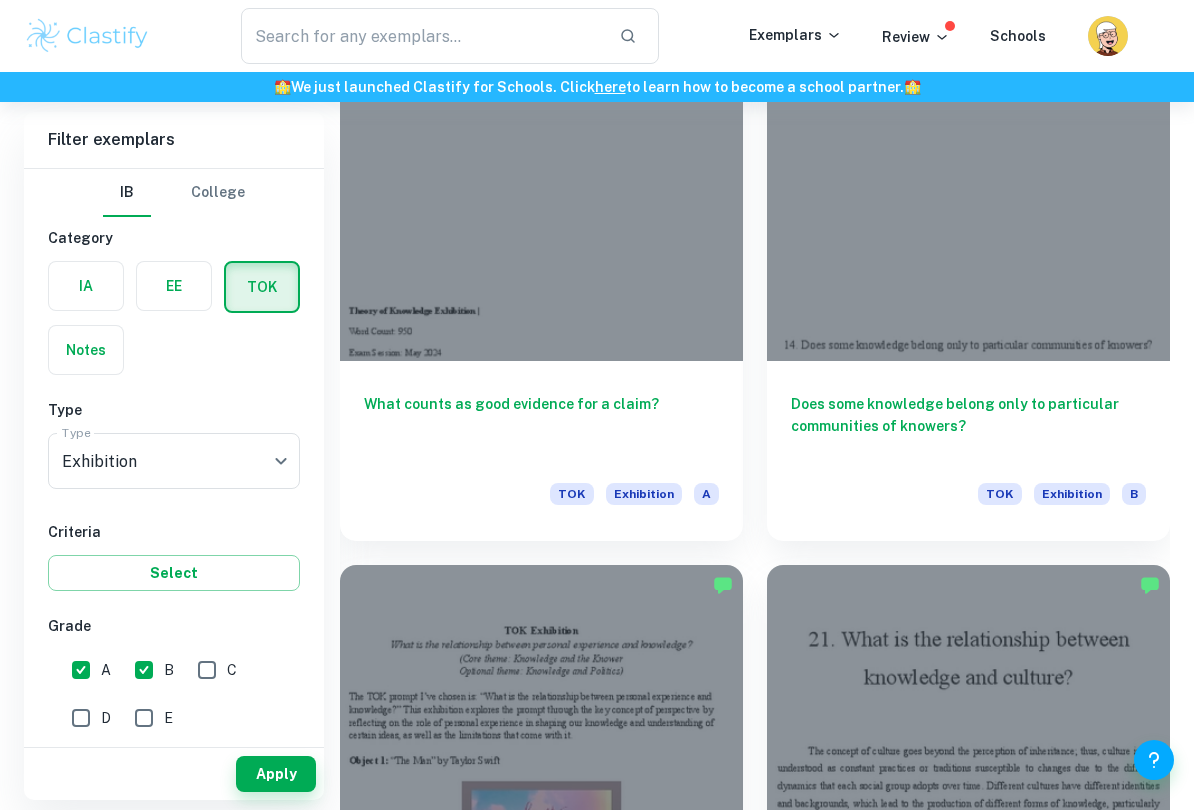 click on "Does some knowledge belong only to particular communities of knowers?" at bounding box center [968, 426] 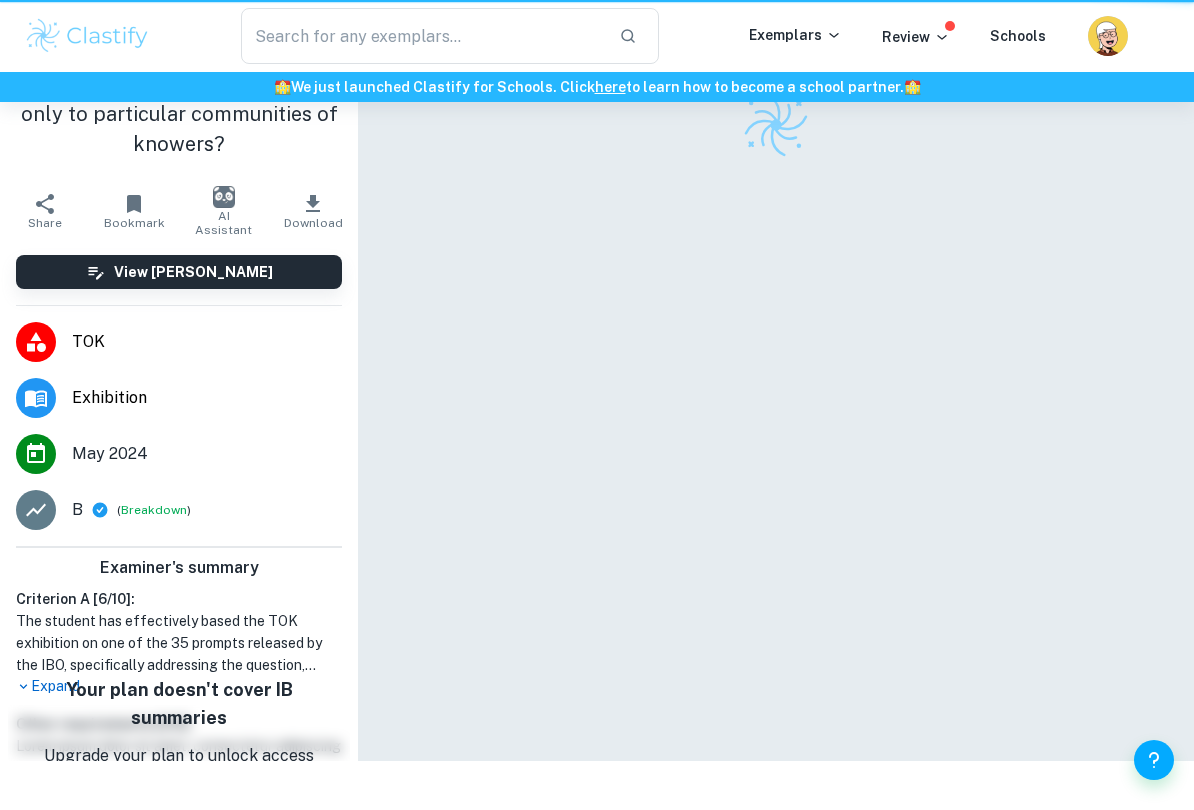 scroll, scrollTop: 0, scrollLeft: 0, axis: both 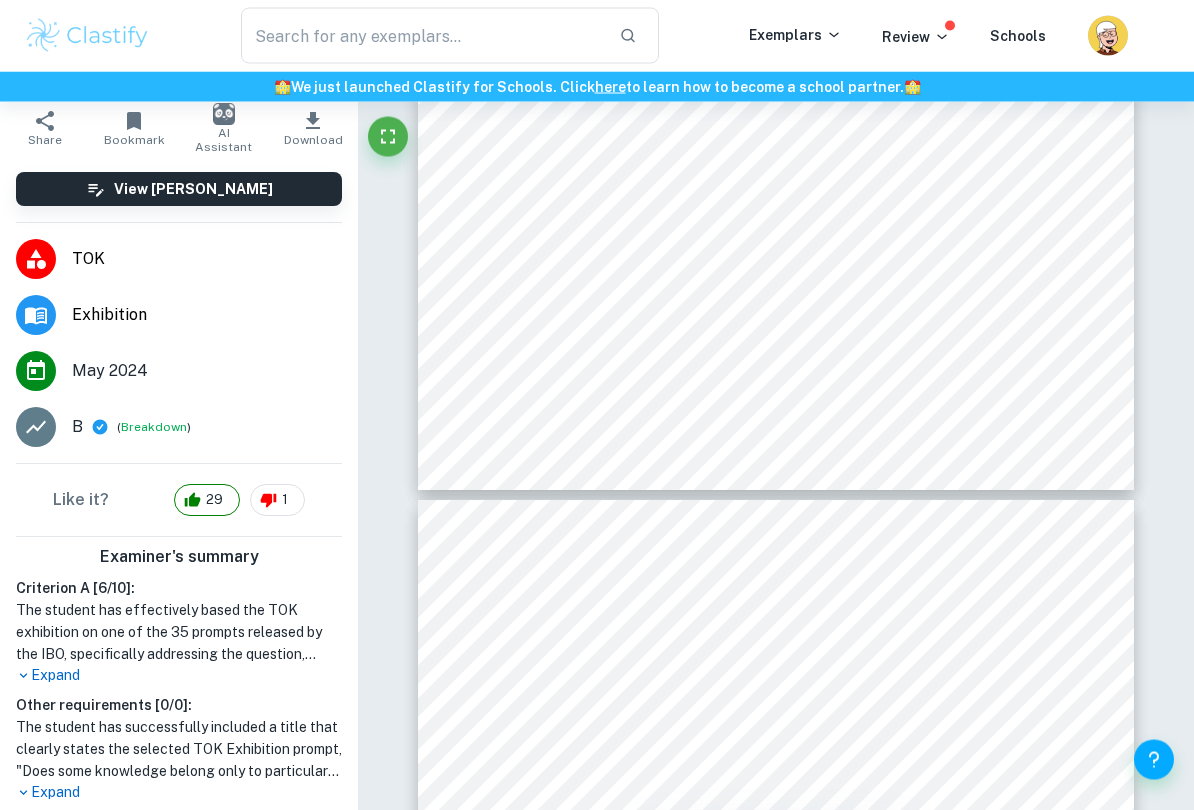 type on "5" 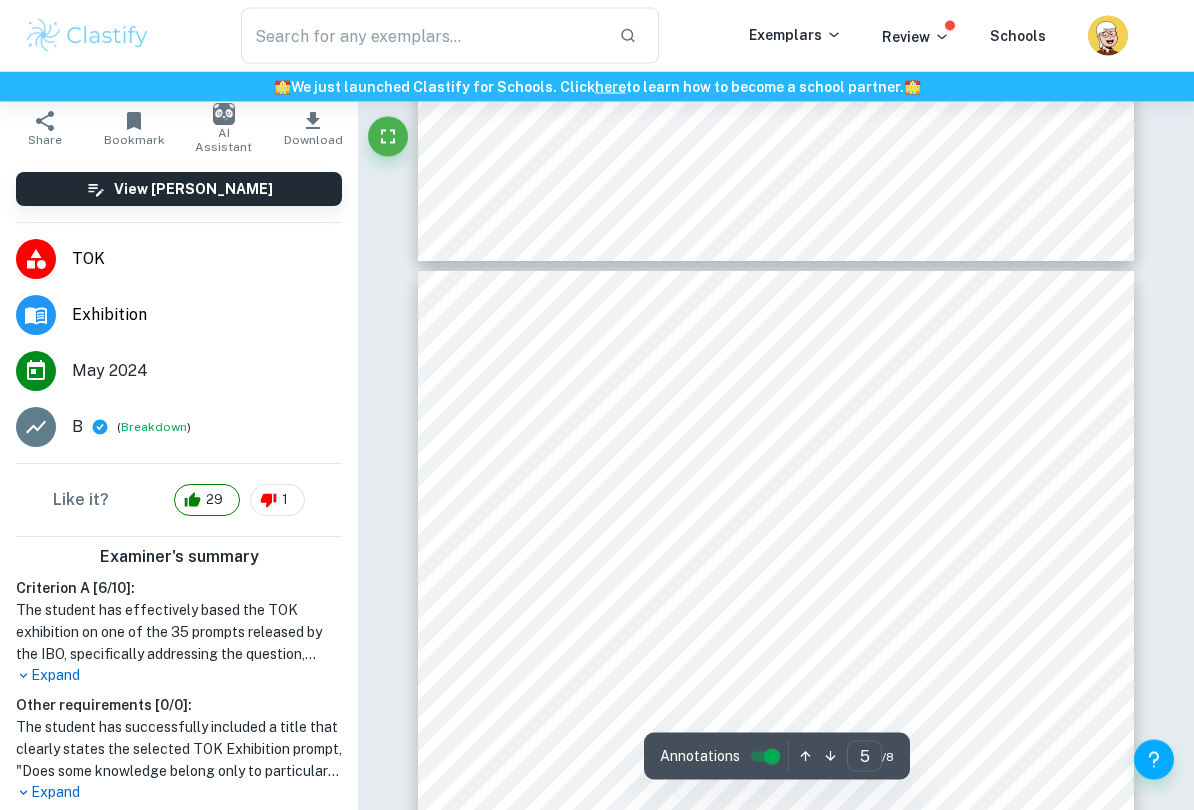 scroll, scrollTop: 4097, scrollLeft: 0, axis: vertical 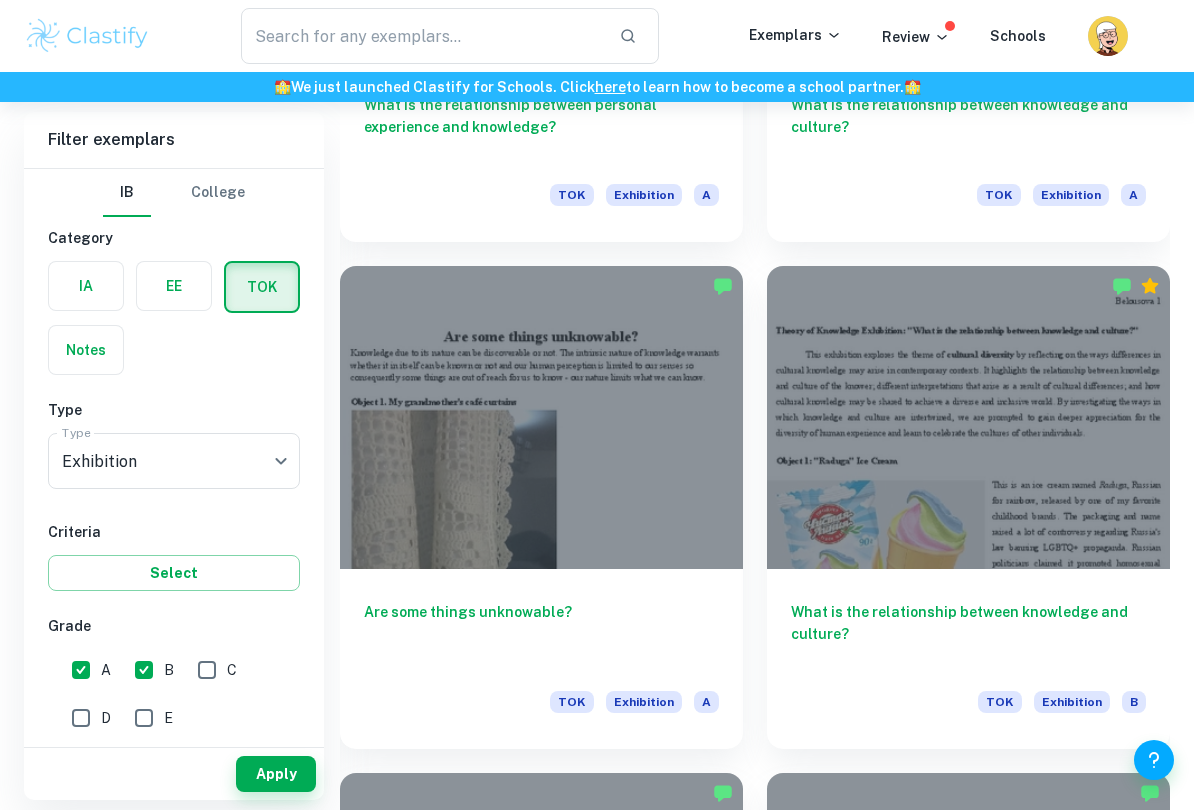 click on "What is the relationship between knowledge and culture?" at bounding box center (968, 634) 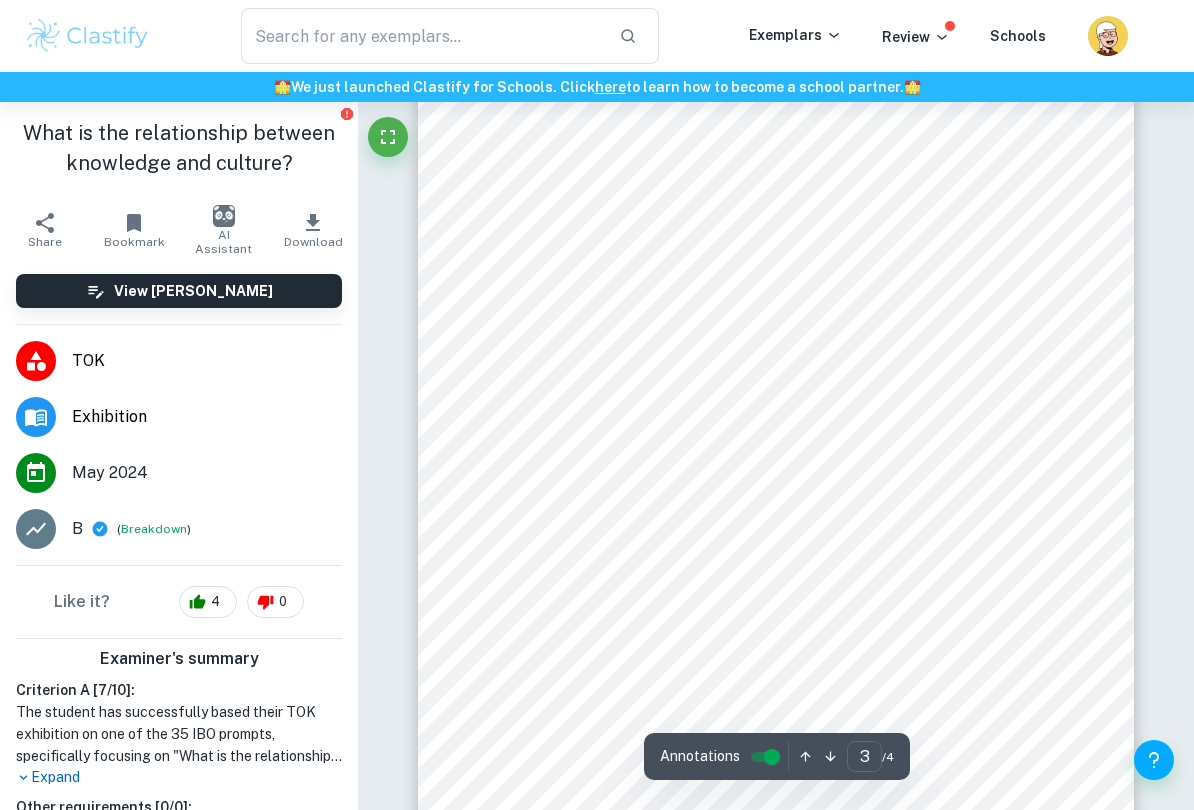 scroll, scrollTop: 2013, scrollLeft: 0, axis: vertical 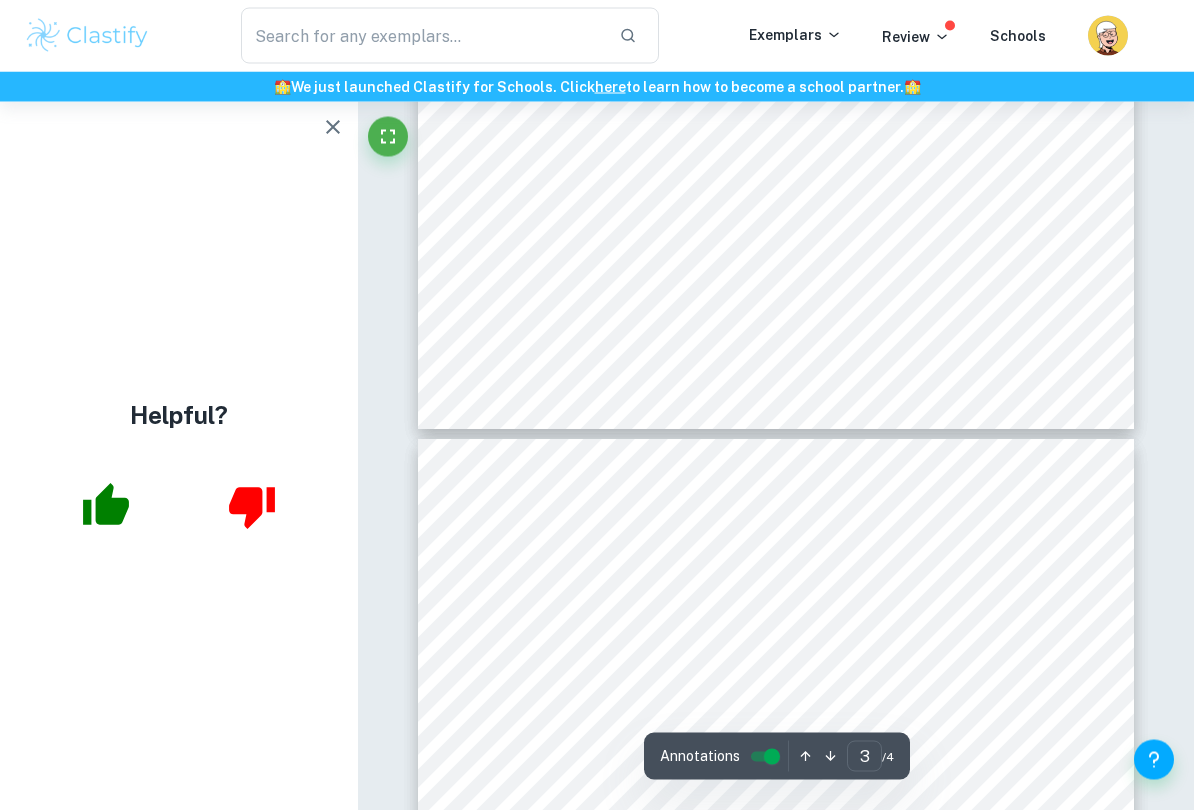 type on "2" 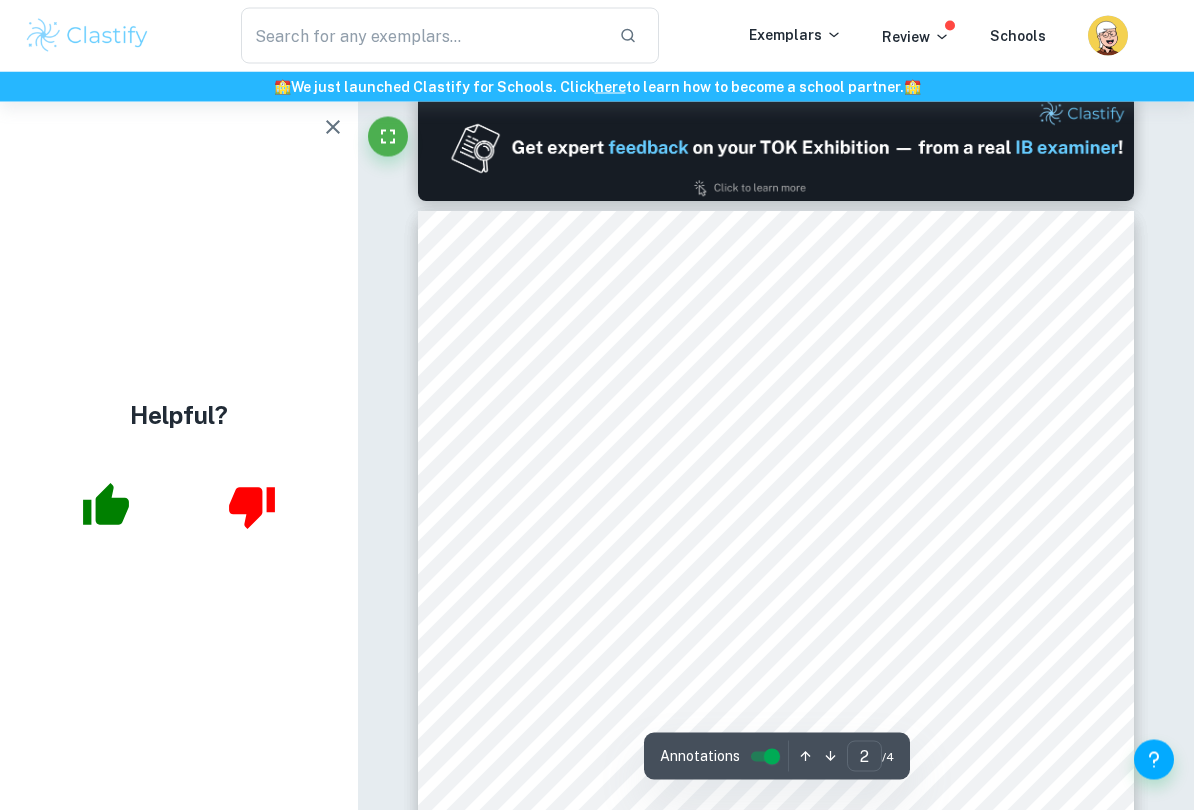 scroll, scrollTop: 851, scrollLeft: 0, axis: vertical 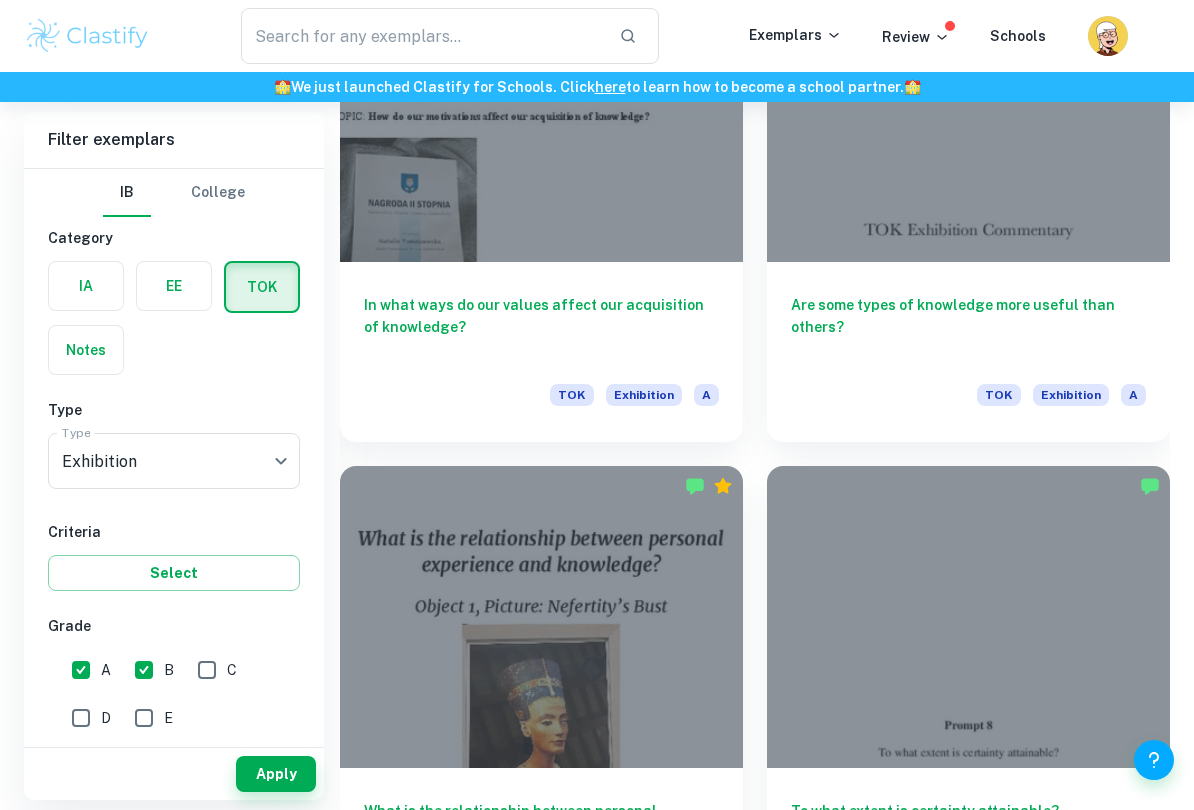 click on "Are some types of knowledge more useful than others?" at bounding box center (968, 327) 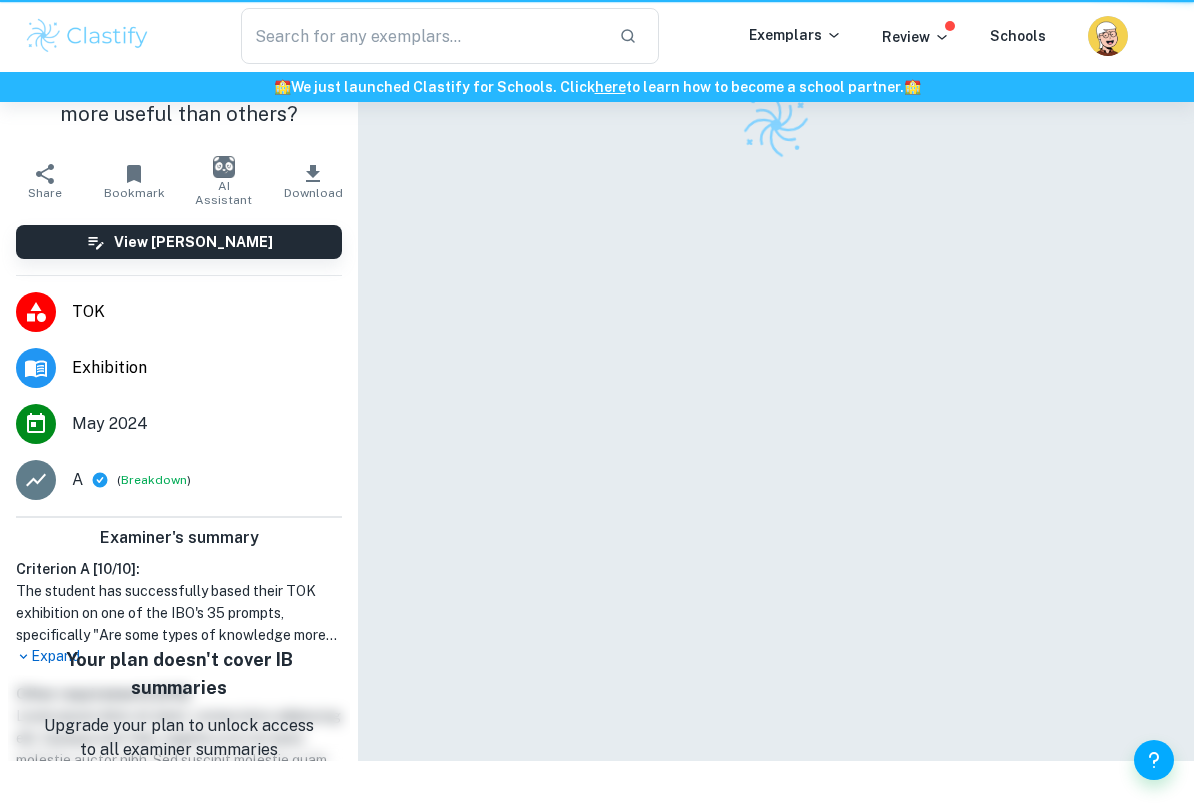 scroll, scrollTop: 0, scrollLeft: 0, axis: both 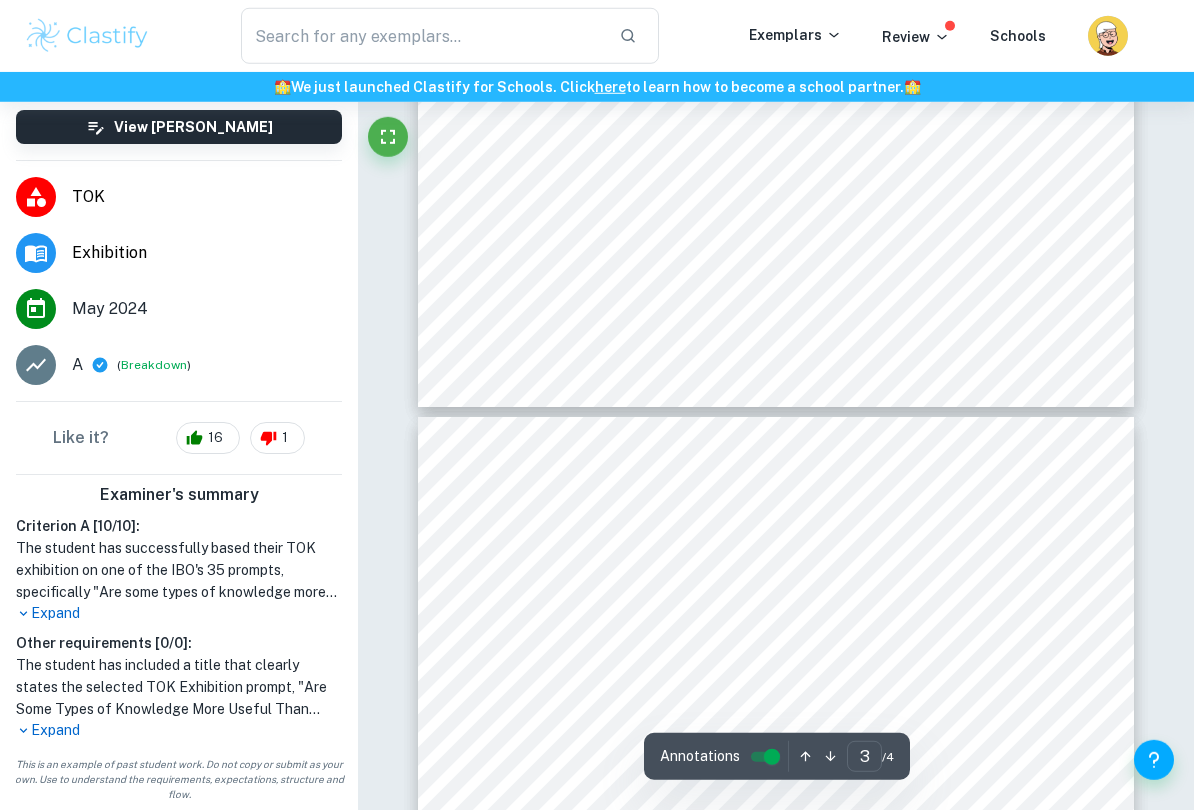 type on "4" 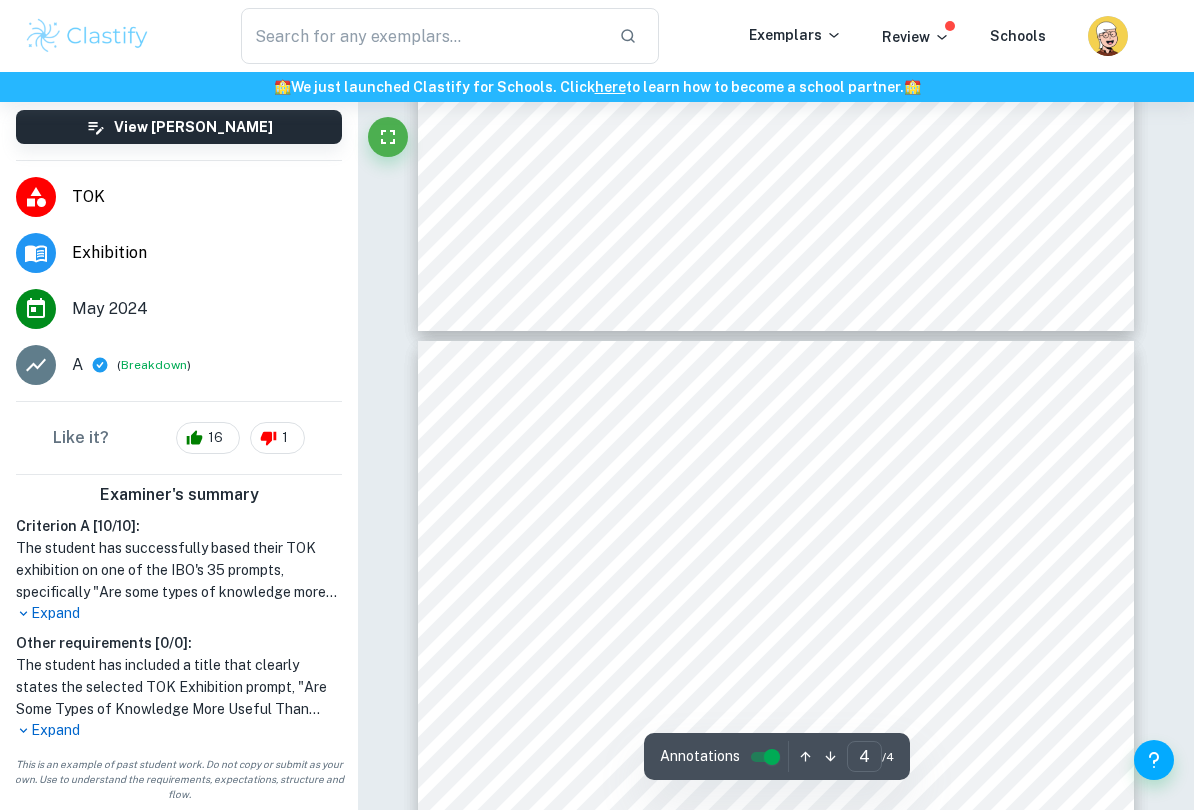 scroll, scrollTop: 3487, scrollLeft: 0, axis: vertical 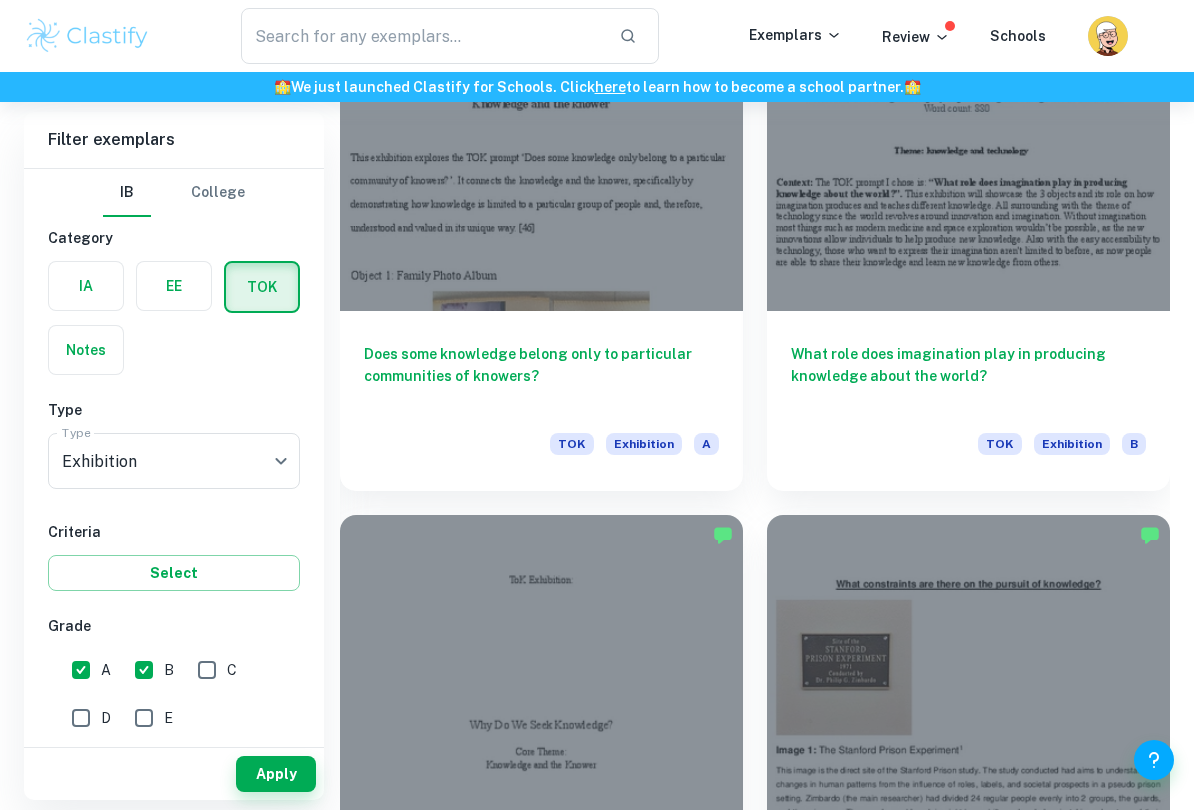 click on "Does some knowledge belong only to particular communities of knowers?" at bounding box center [541, 376] 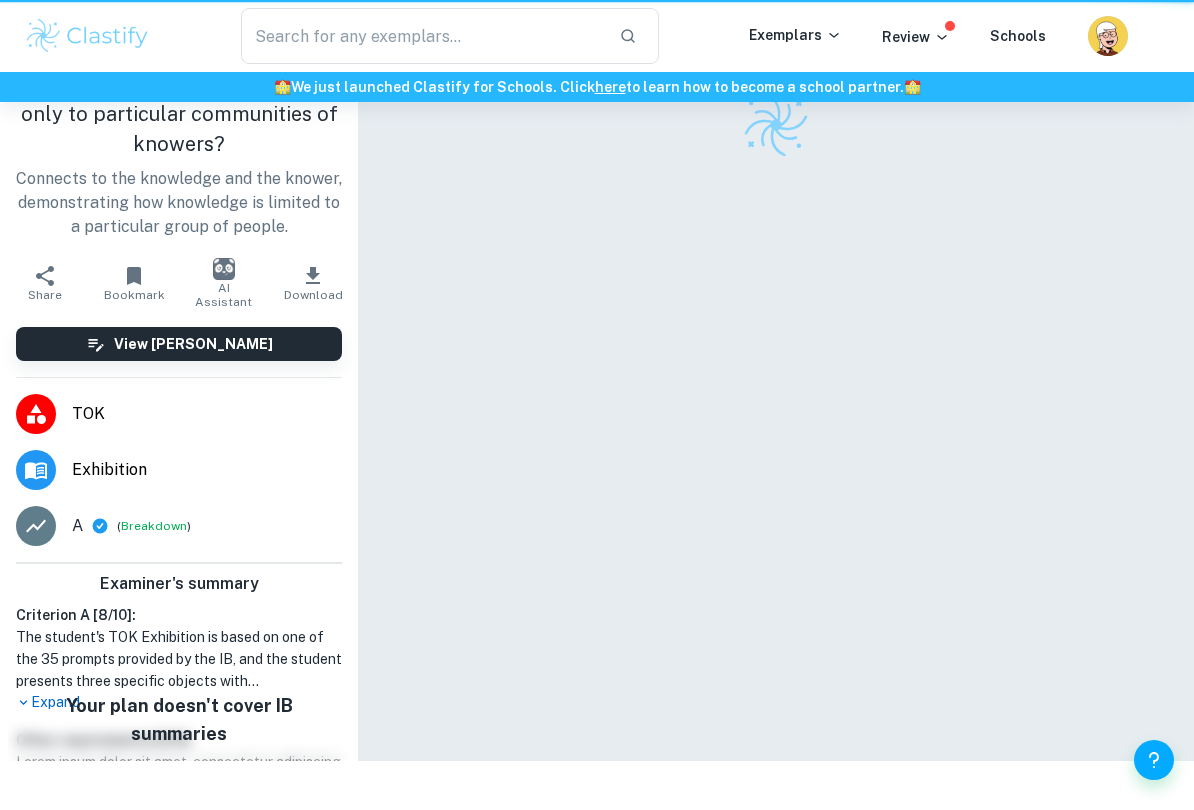 scroll, scrollTop: 0, scrollLeft: 0, axis: both 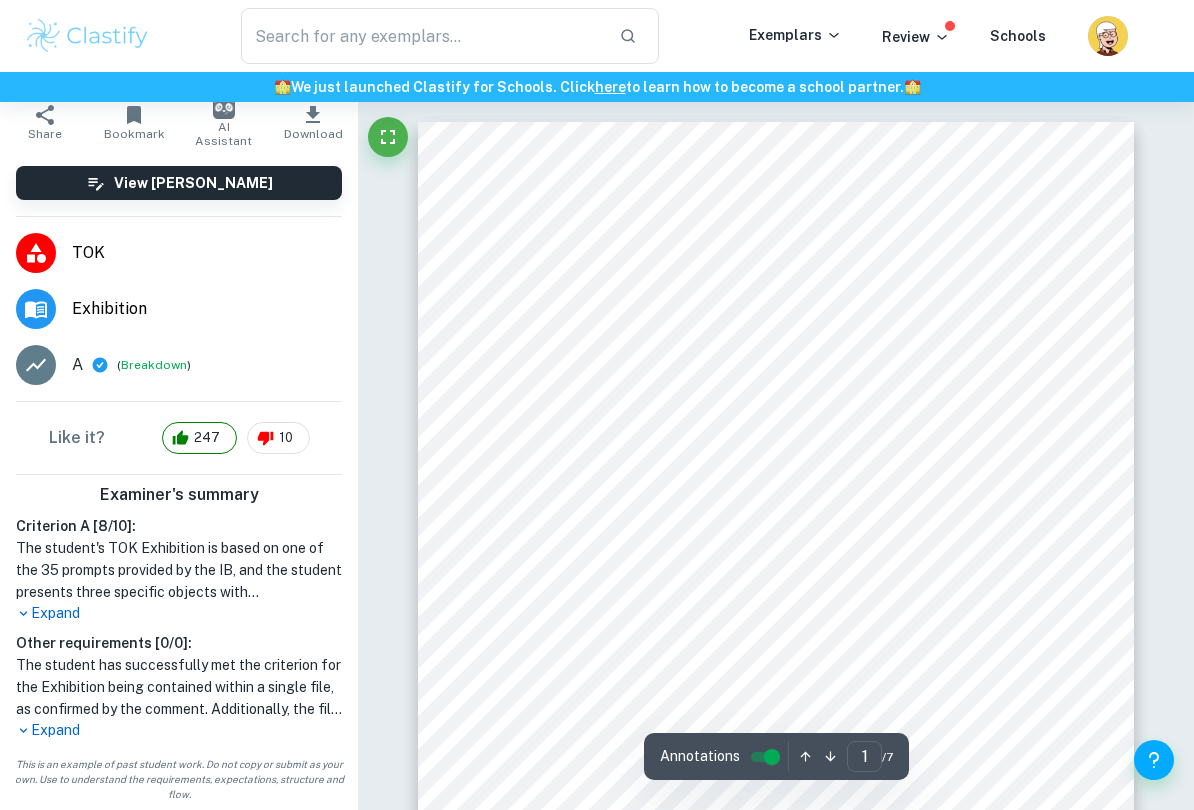 click on "Expand" at bounding box center [179, 613] 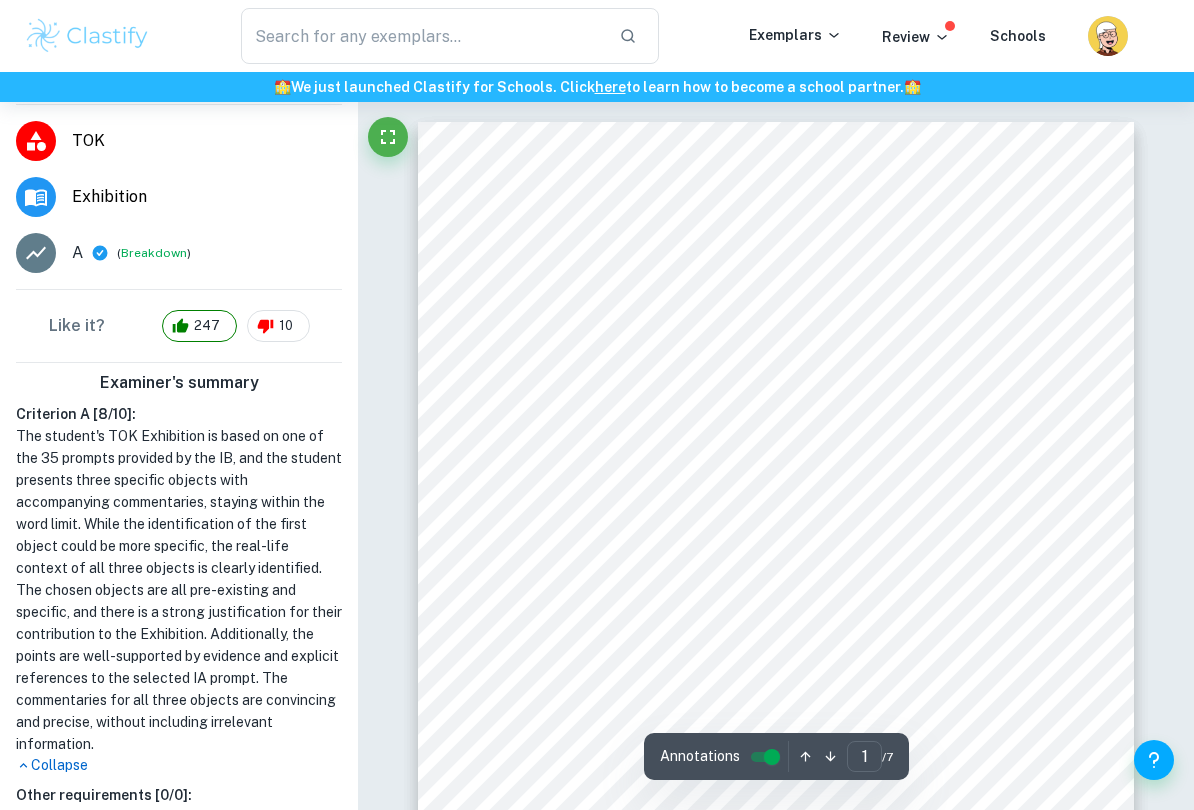 scroll, scrollTop: 449, scrollLeft: 0, axis: vertical 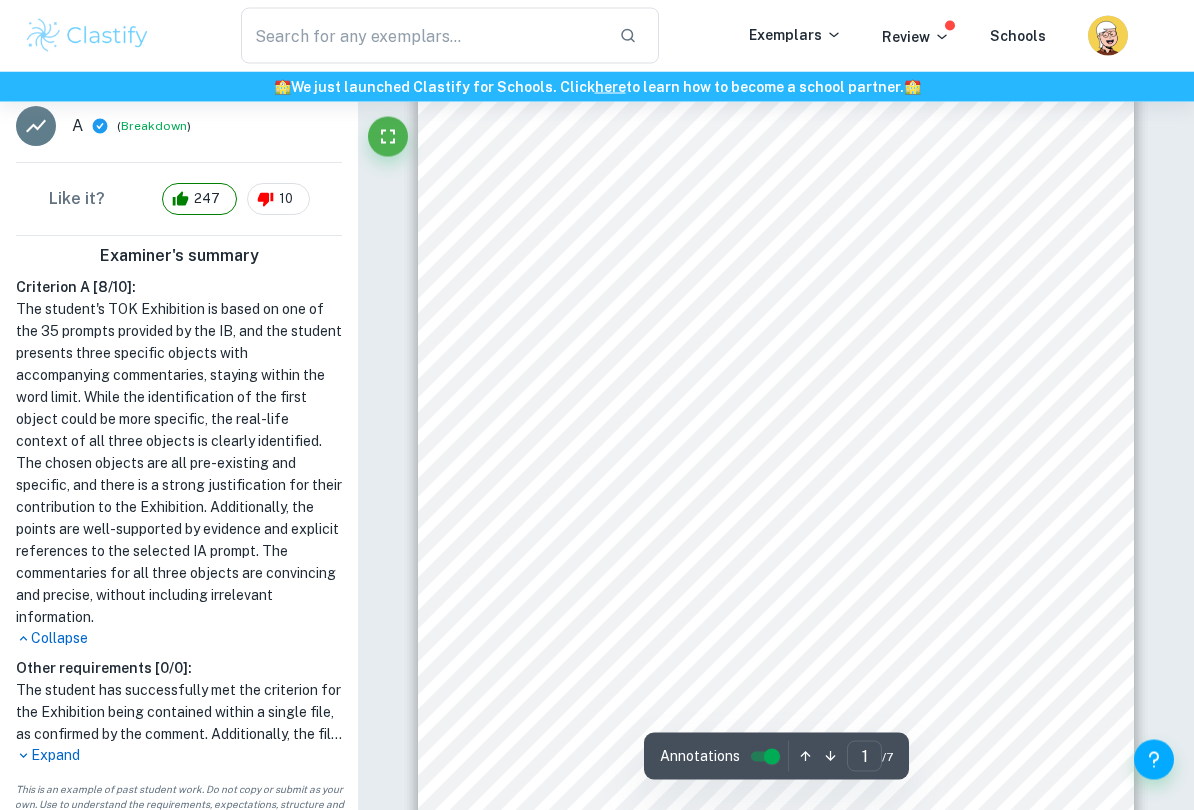 click on "14. Does some knowledge belong only to particular communities of knowers? Knowledge and the knower This exhibition explores the TOK prompt ‘Does some knowledge only belong to a particular community of knowers?’. It connects the knowledge and the knower, specifically by demonstrating how knowledge is limited to a particular group of people and, therefore, understood and valued in its unique way. [46] Object 1: Family Photo Album The first object is a family photo album showing my parent’s young adult life after they got married. The photos in the album treasure the memories and make me cognizant of the events that happened before I was born. Personal knowledge is not common knowledge; it is experience-based, that only a group of people can understand and is not reliant on how small or large the group is. Through this album, my family’s personal knowledge is being passed down to me. The knowledge" at bounding box center (776, 490) 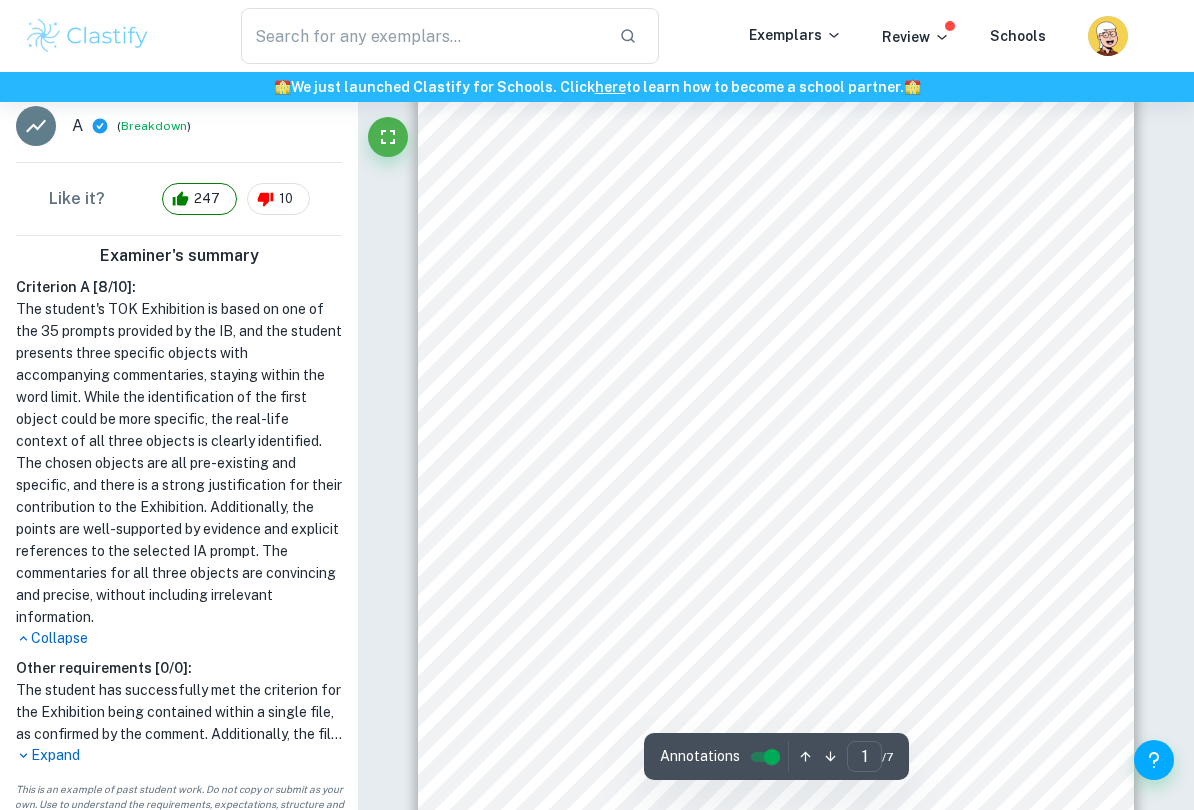 click on "14. Does some knowledge belong only to particular communities of knowers? Knowledge and the knower This exhibition explores the TOK prompt ‘Does some knowledge only belong to a particular community of knowers?’. It connects the knowledge and the knower, specifically by demonstrating how knowledge is limited to a particular group of people and, therefore, understood and valued in its unique way. [46] Object 1: Family Photo Album The first object is a family photo album showing my parent’s young adult life after they got married. The photos in the album treasure the memories and make me cognizant of the events that happened before I was born. Personal knowledge is not common knowledge; it is experience-based, that only a group of people can understand and is not reliant on how small or large the group is. Through this album, my family’s personal knowledge is being passed down to me. The knowledge" at bounding box center (776, 489) 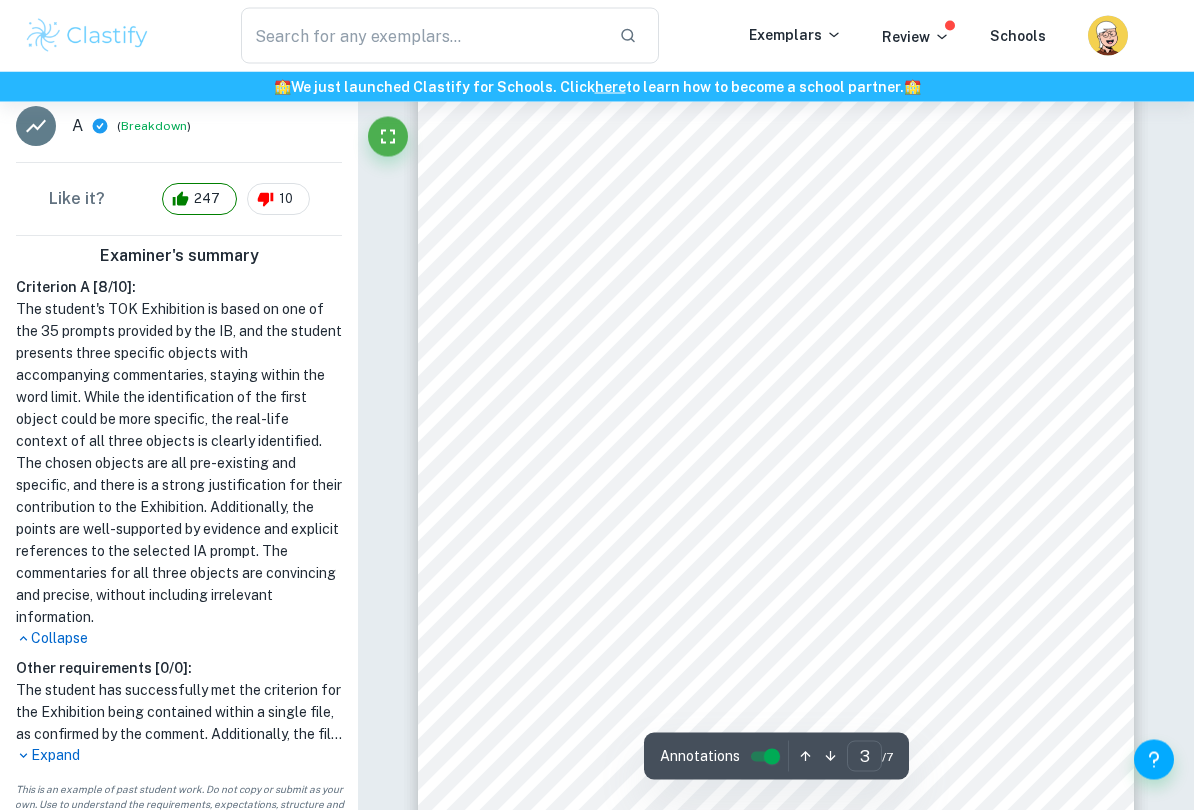 scroll, scrollTop: 2369, scrollLeft: 0, axis: vertical 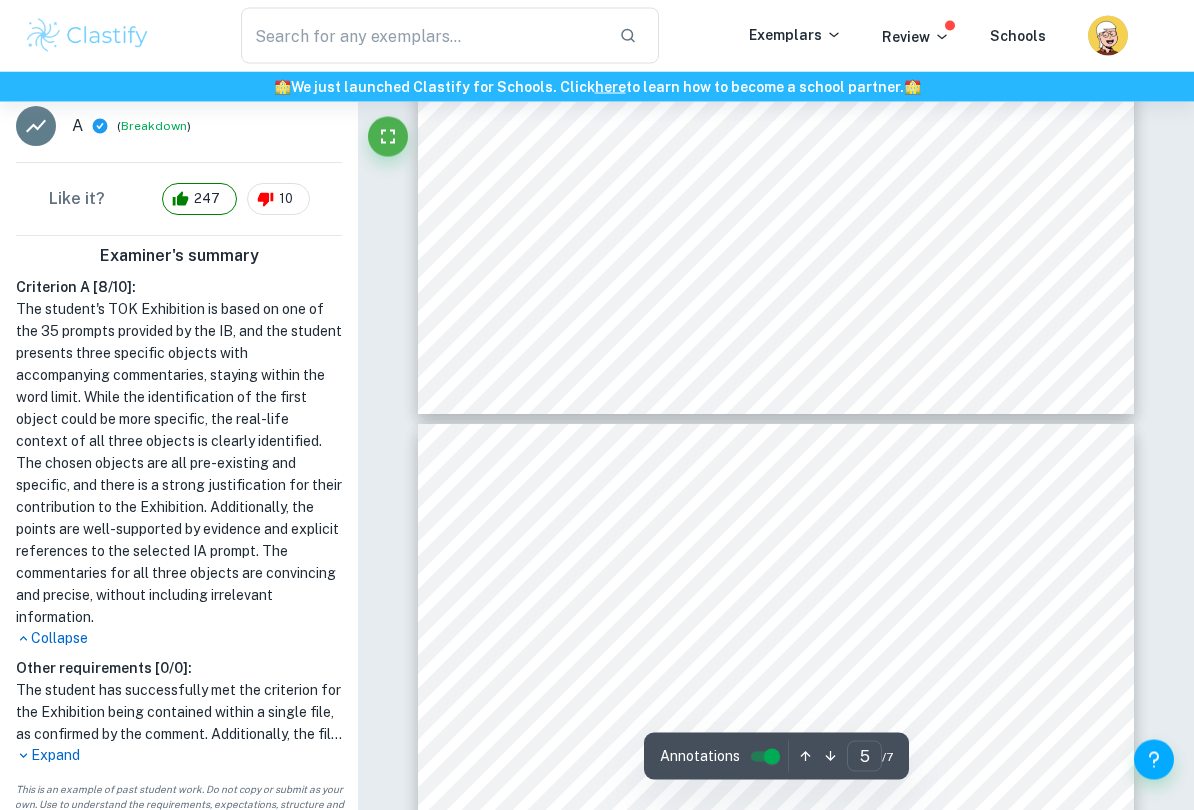 type on "6" 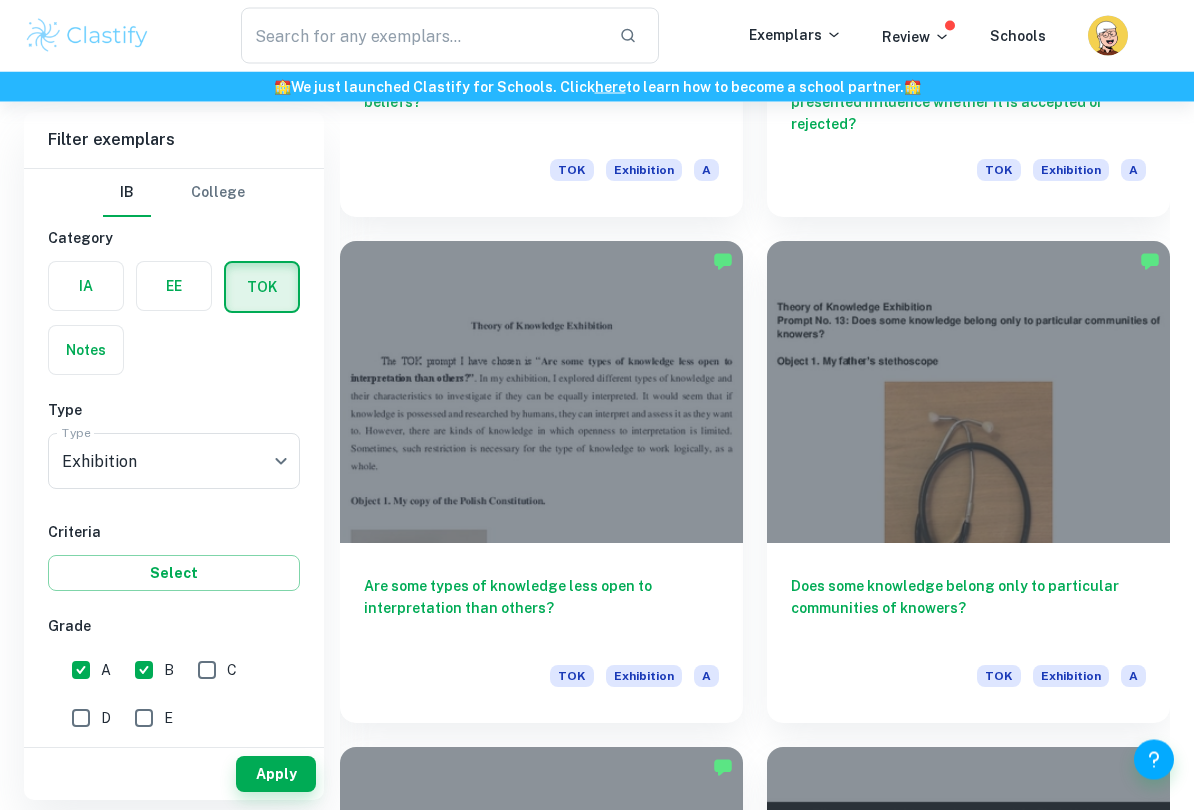 scroll, scrollTop: 17997, scrollLeft: 0, axis: vertical 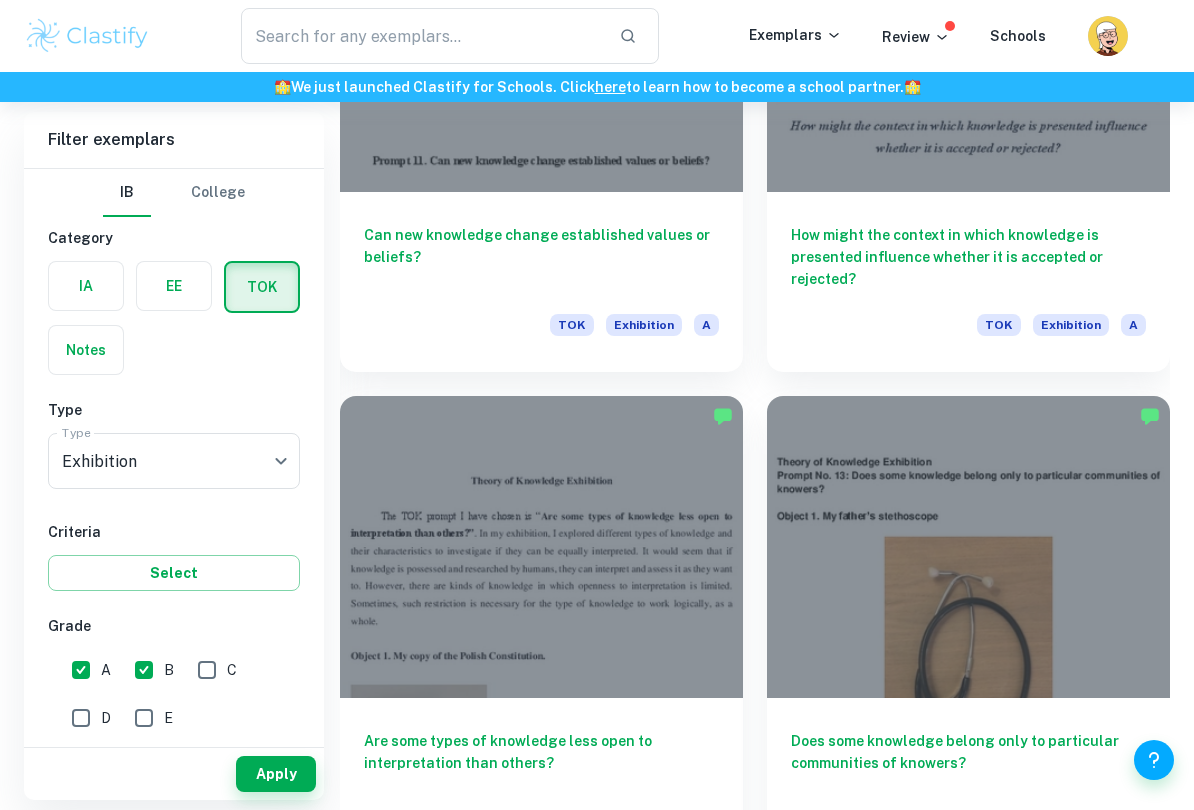 click on "Does some knowledge belong only to particular communities of knowers?" at bounding box center (968, 763) 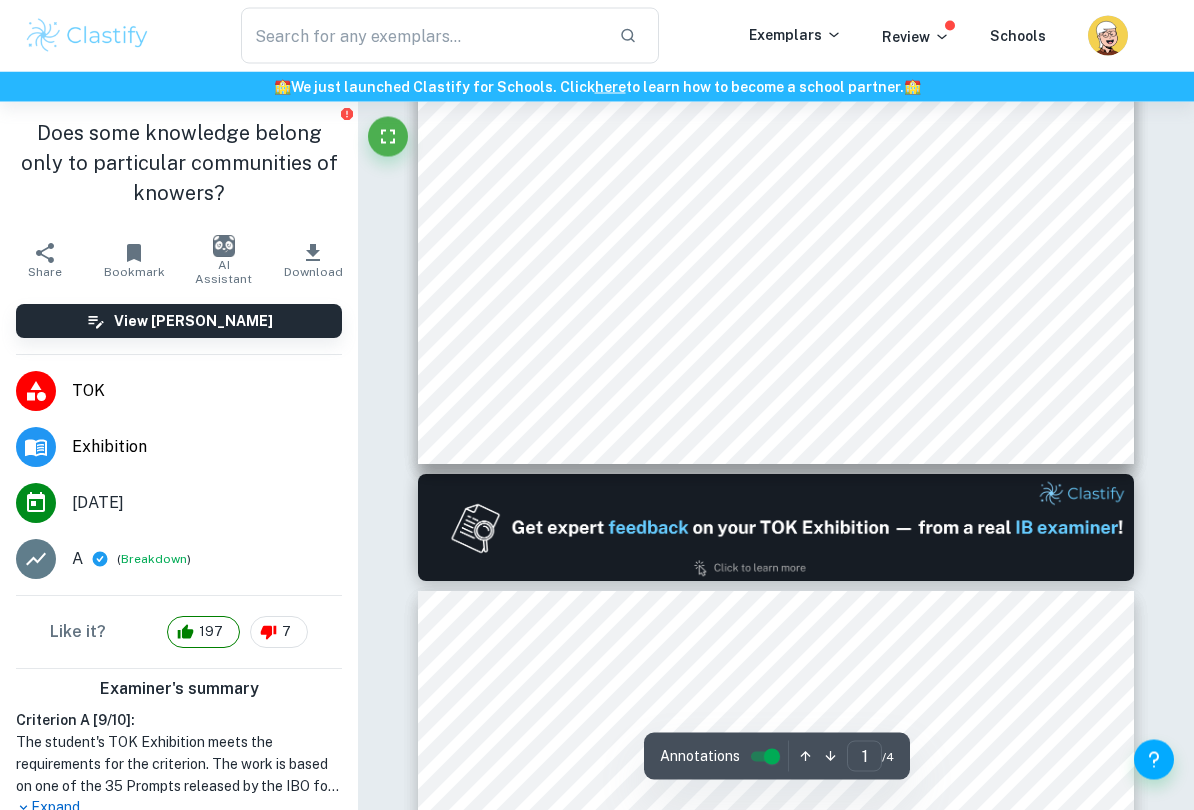 scroll, scrollTop: 851, scrollLeft: 0, axis: vertical 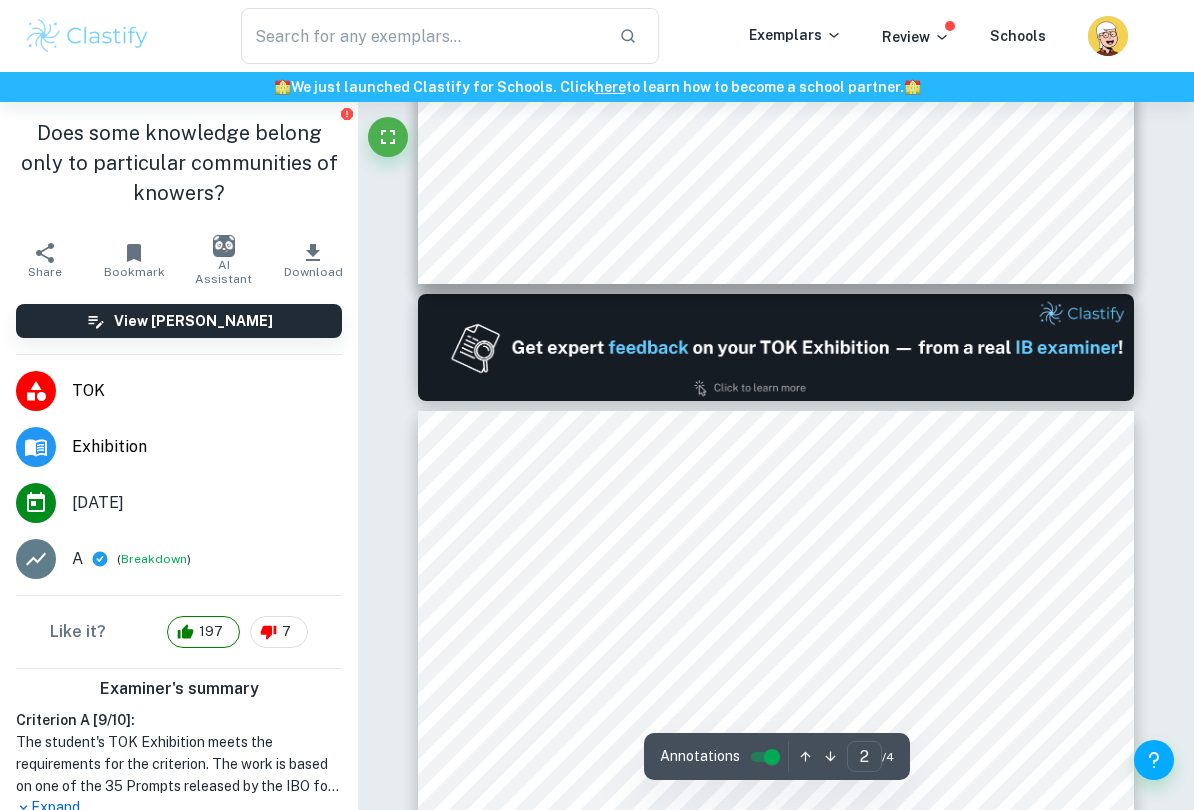 type on "2" 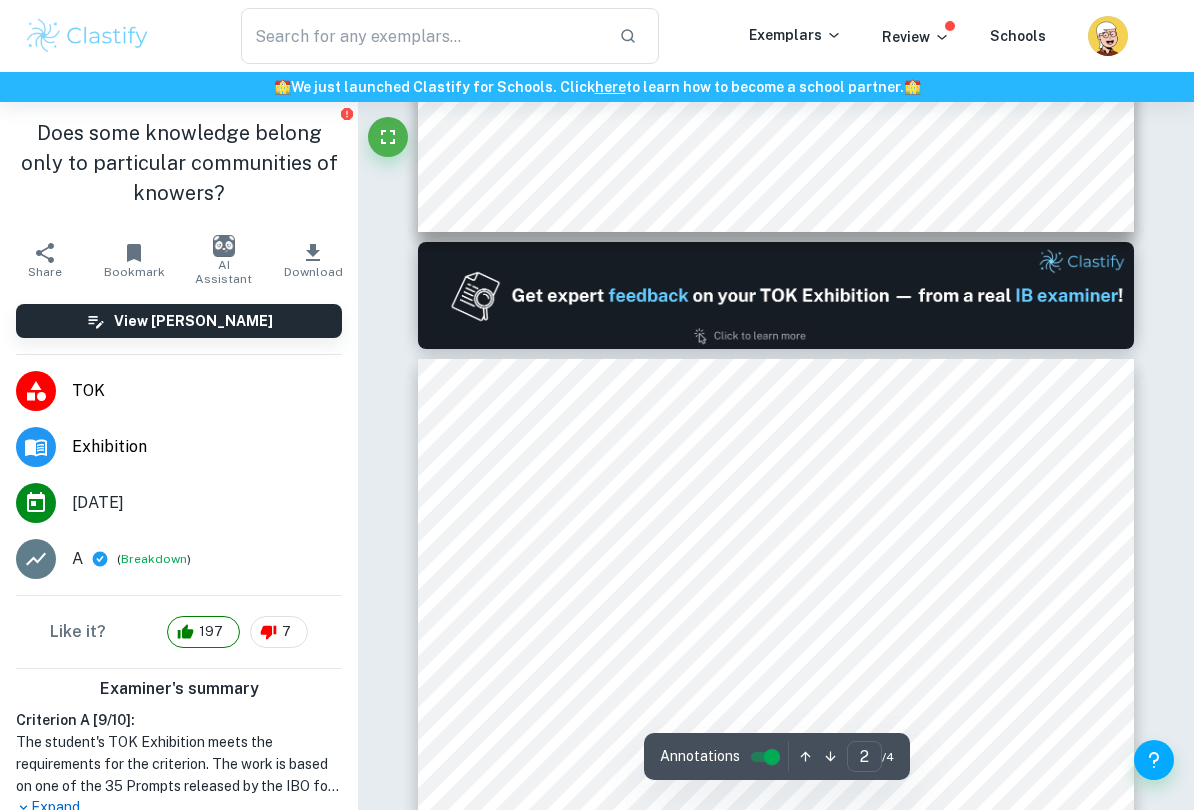 scroll, scrollTop: 982, scrollLeft: 0, axis: vertical 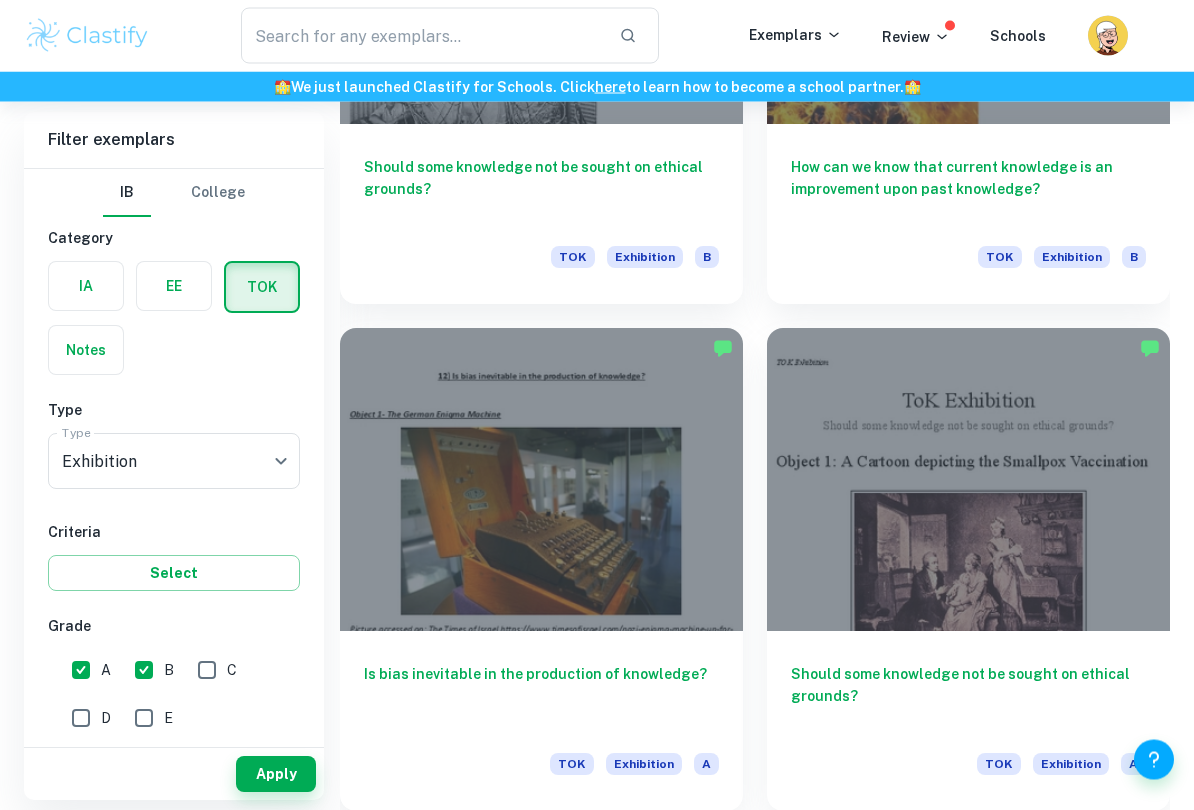 click at bounding box center [422, 36] 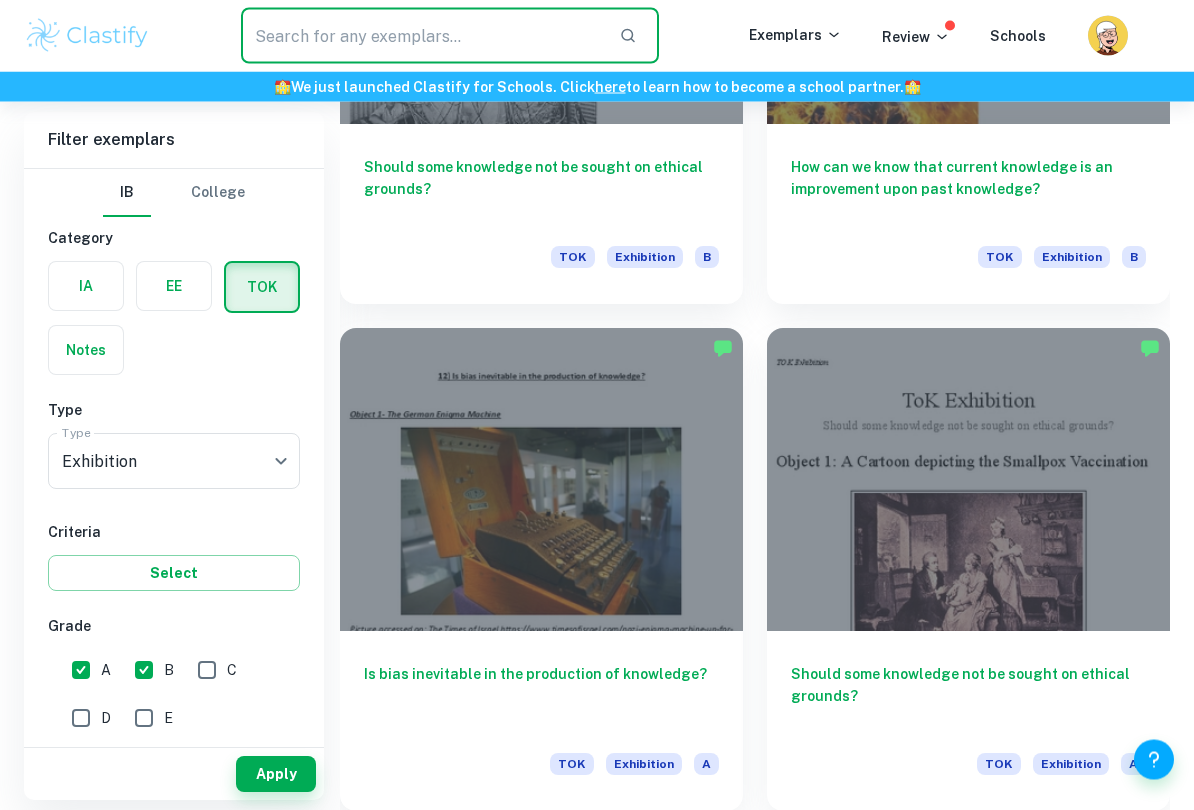 scroll, scrollTop: 10977, scrollLeft: 0, axis: vertical 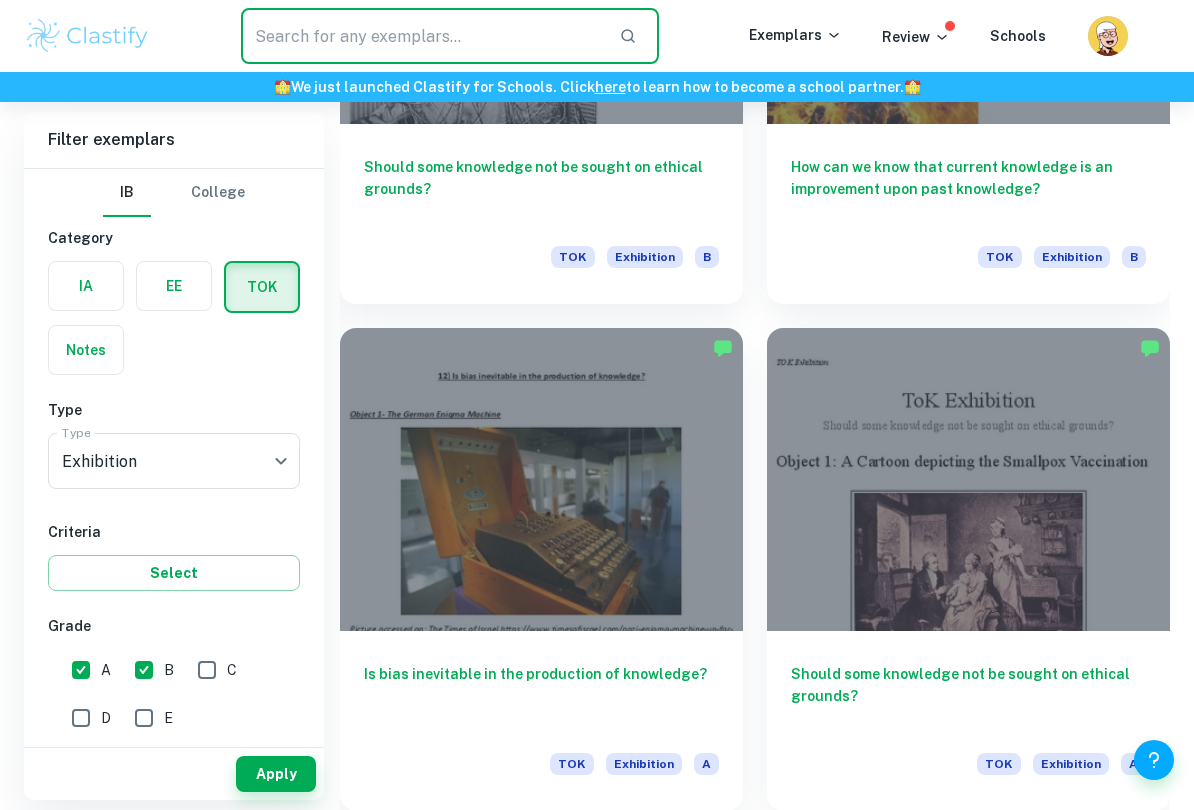 click at bounding box center [422, 36] 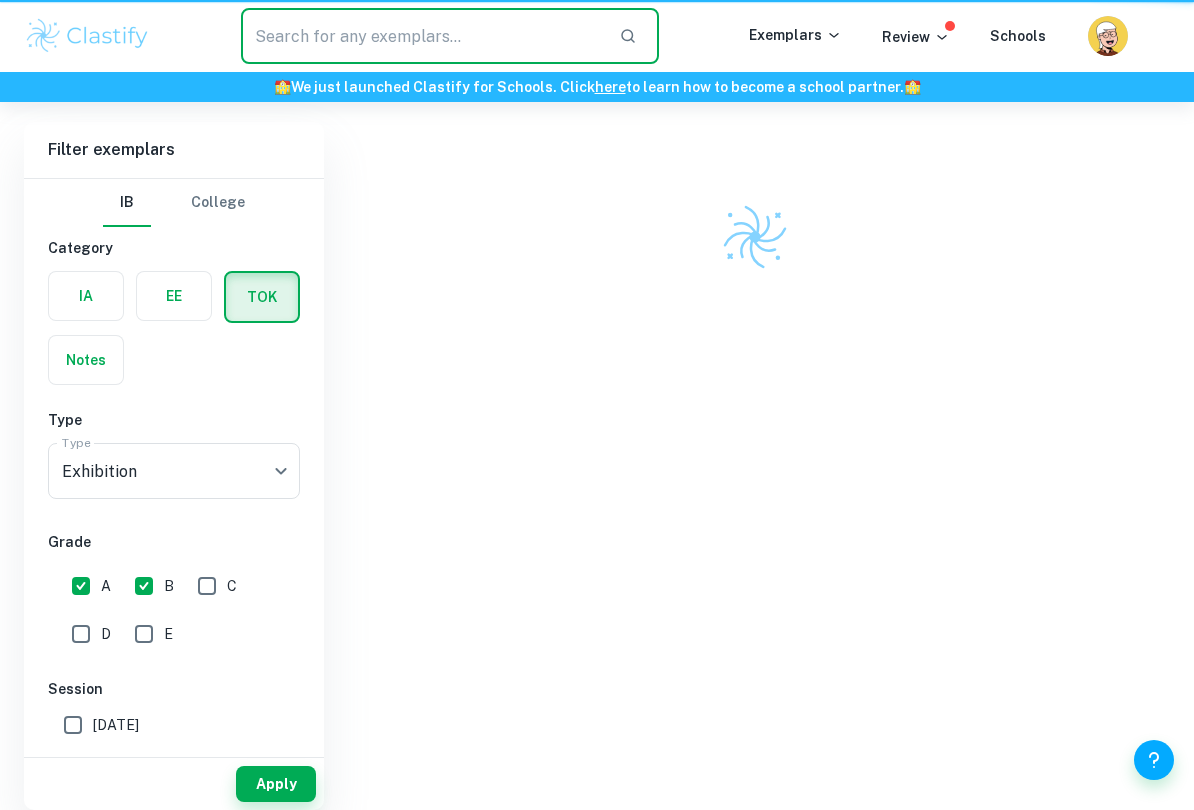 type on "Personal Objects" 